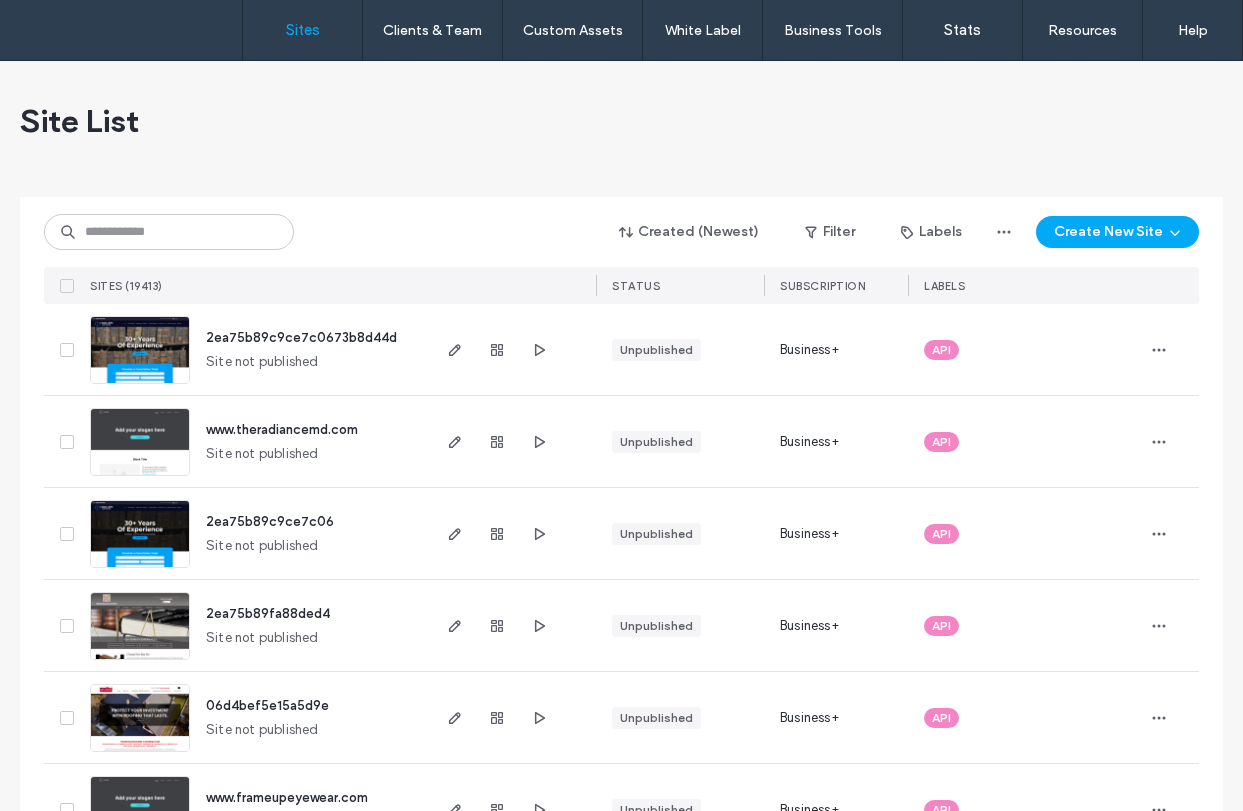 scroll, scrollTop: 0, scrollLeft: 0, axis: both 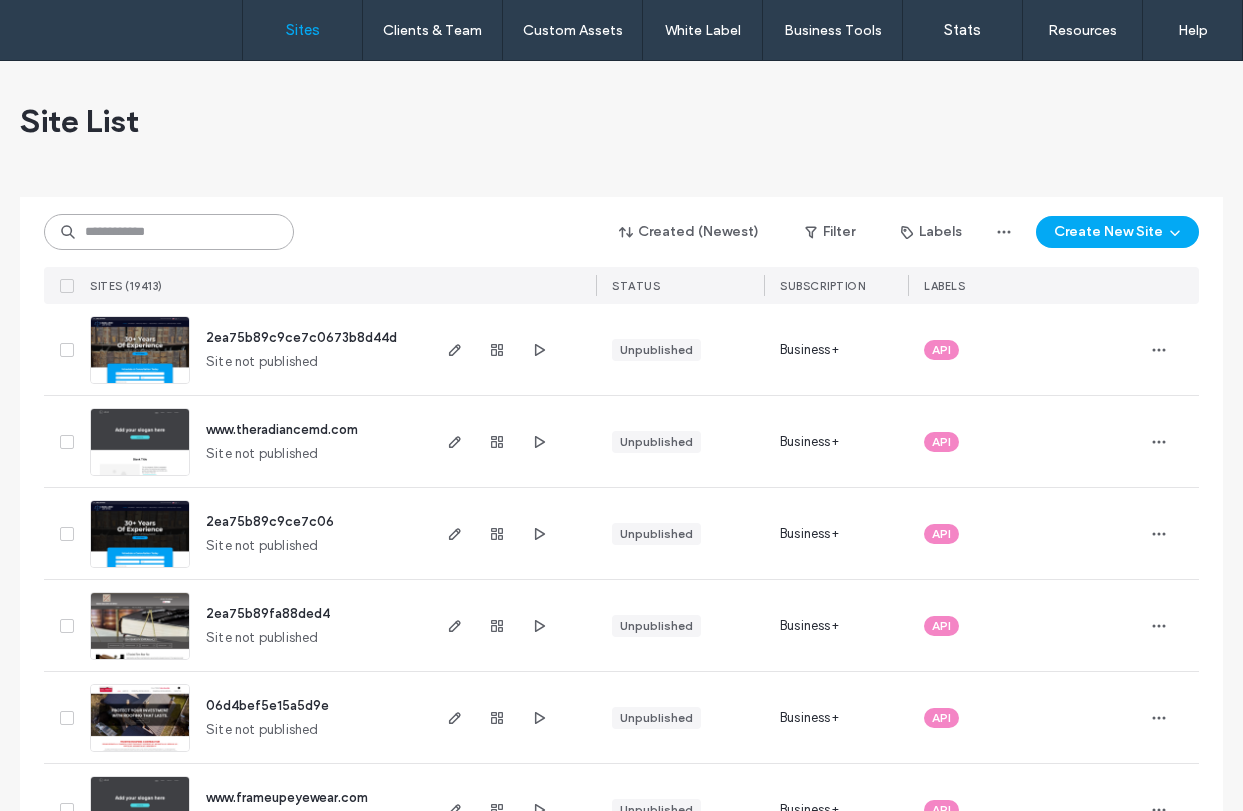 click at bounding box center [169, 232] 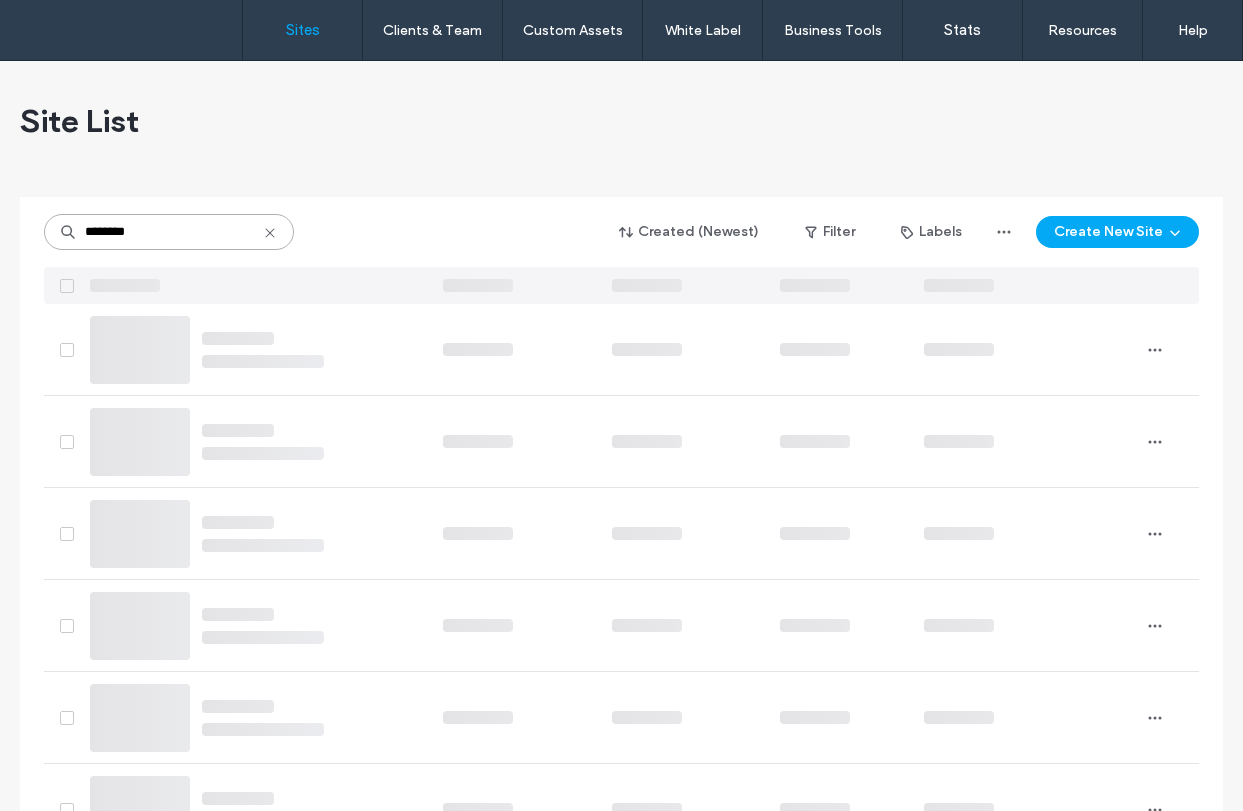 type on "********" 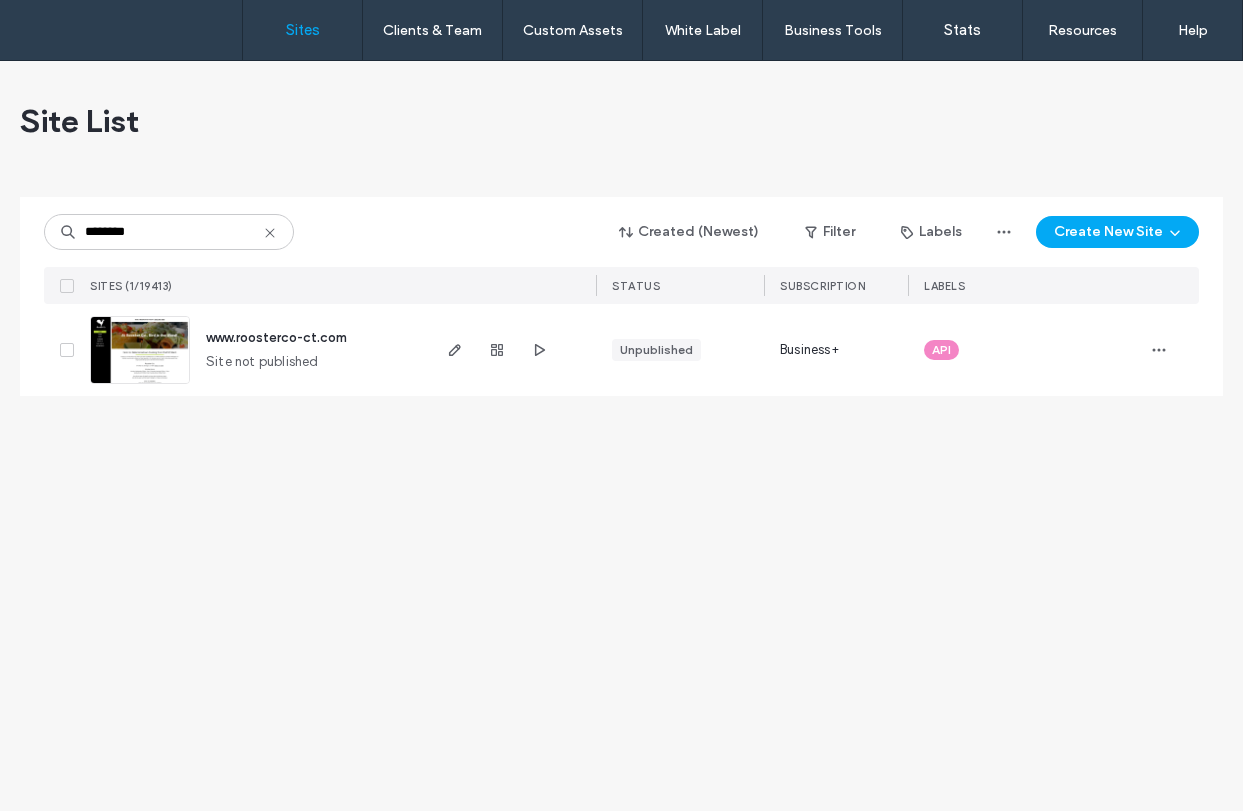 click on "Site List ******** Created (Newest) Filter Labels Create New Site SITES (1/19413) STATUS SUBSCRIPTION LABELS www.roosterco-ct.com Site not published Unpublished Business+ API" at bounding box center (621, 436) 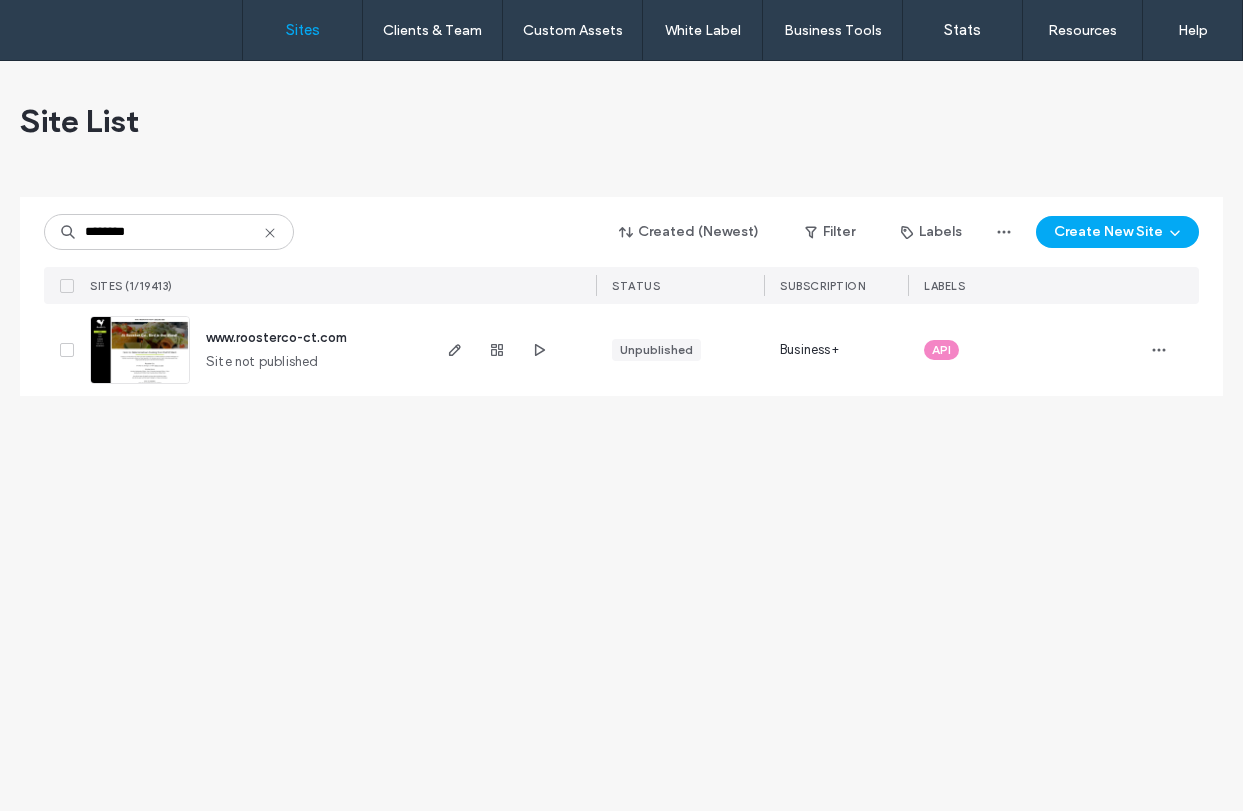 click at bounding box center (140, 385) 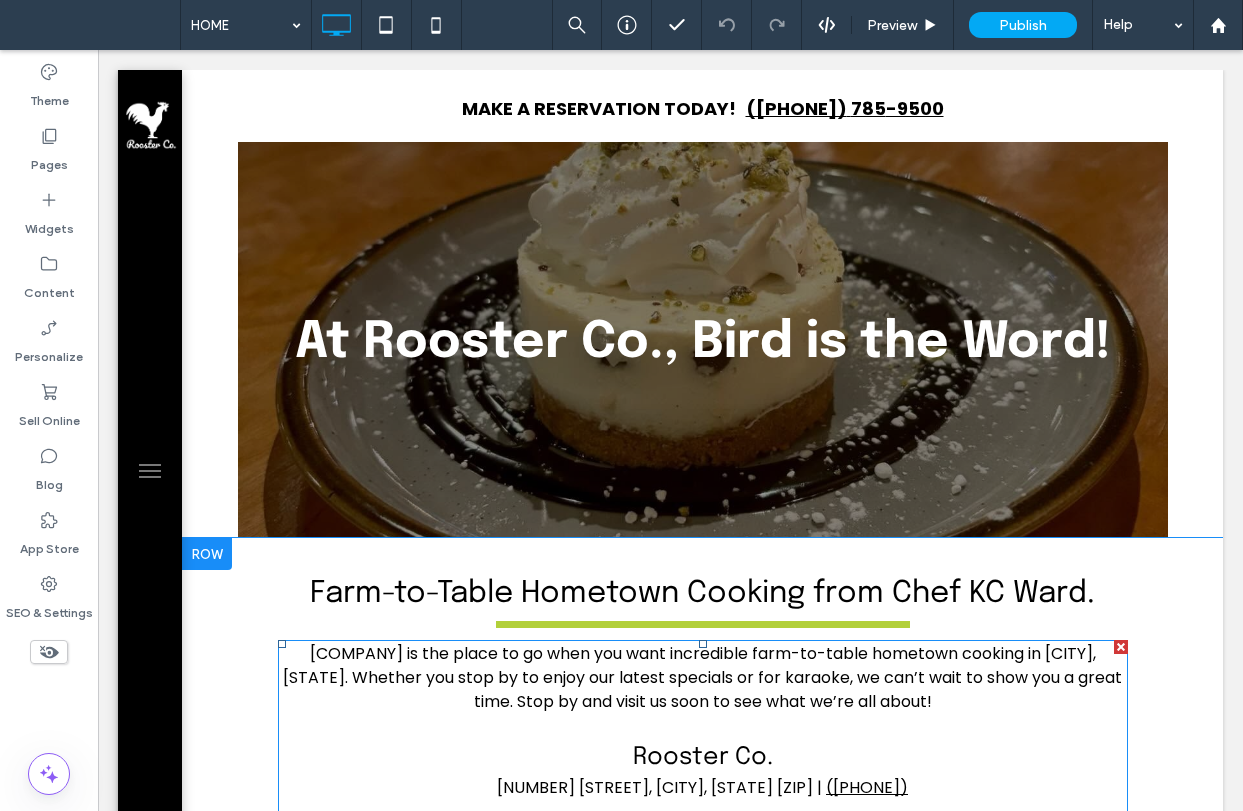 scroll, scrollTop: 0, scrollLeft: 0, axis: both 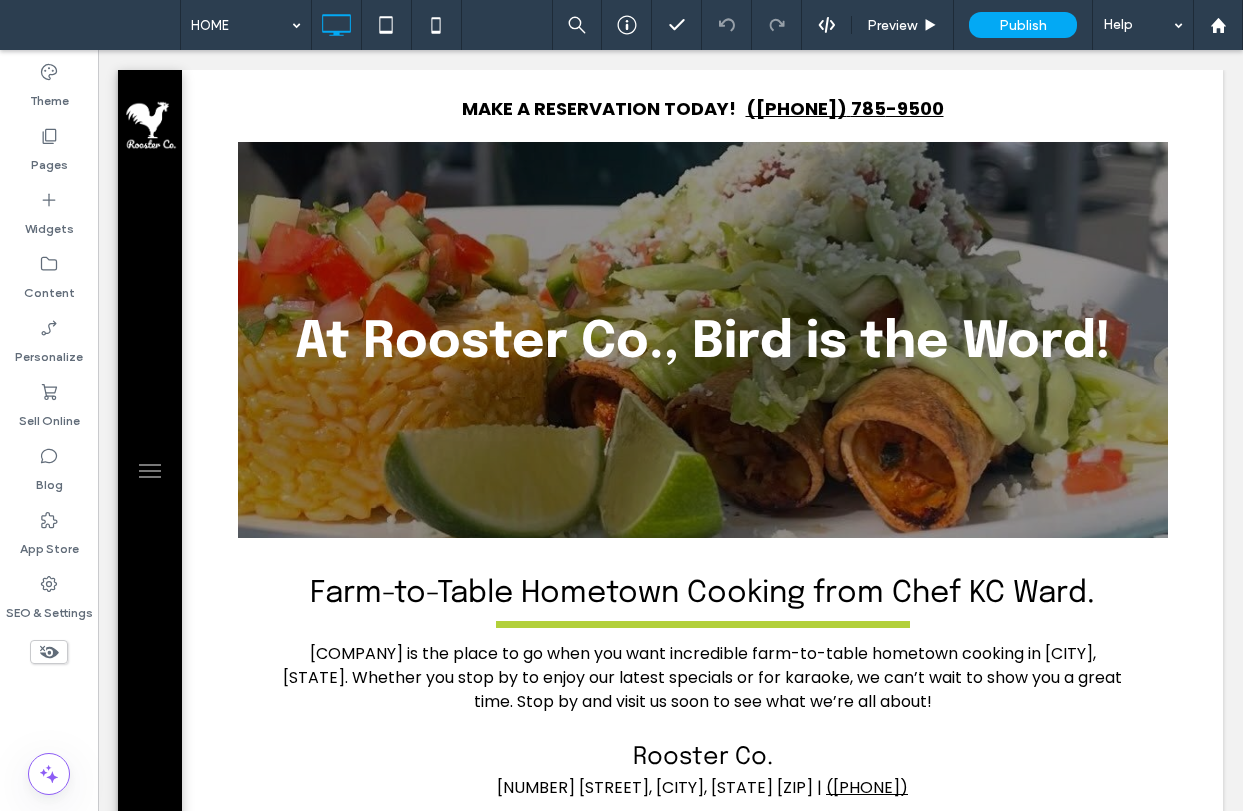 click on "HOME
FOOD
DRINK
CATERING
ABOUT US
THIS JUST IN
TESTIMONIALS
Click To Paste
Row
Sidebar" at bounding box center [150, 450] 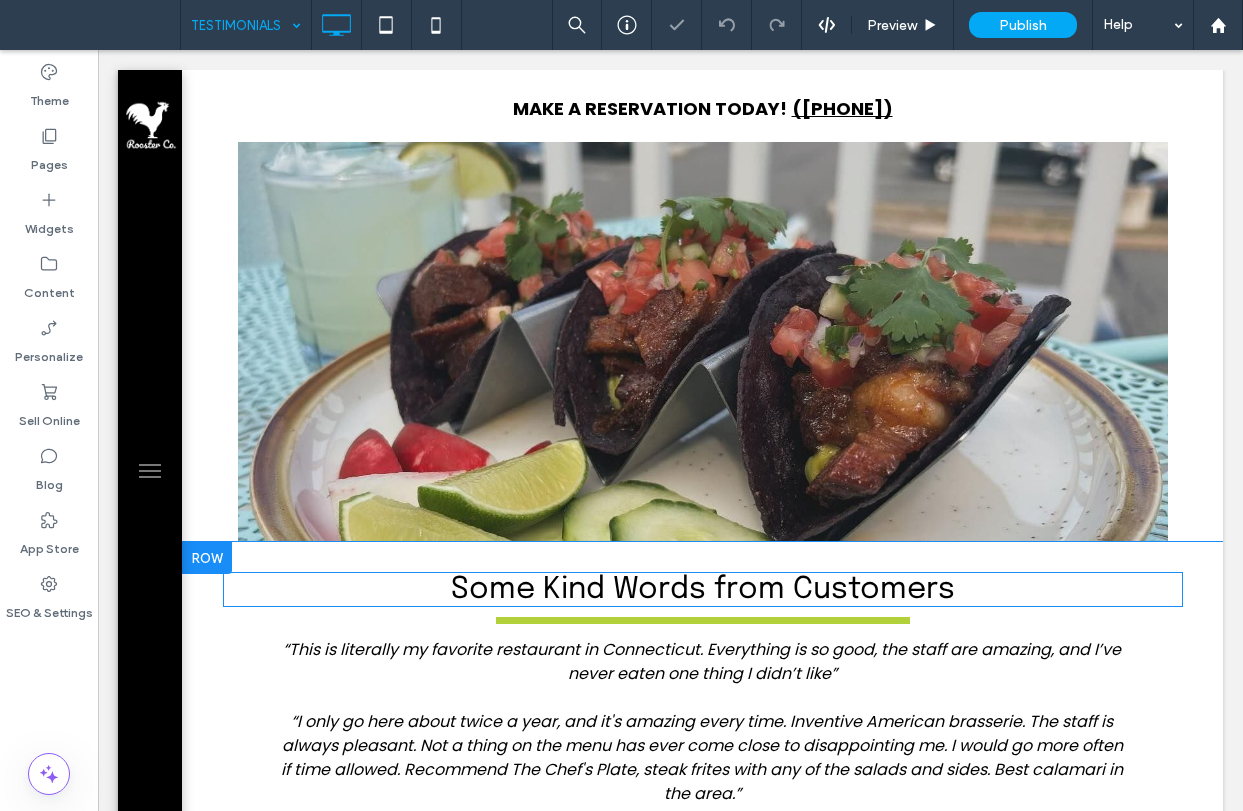 scroll, scrollTop: 0, scrollLeft: 0, axis: both 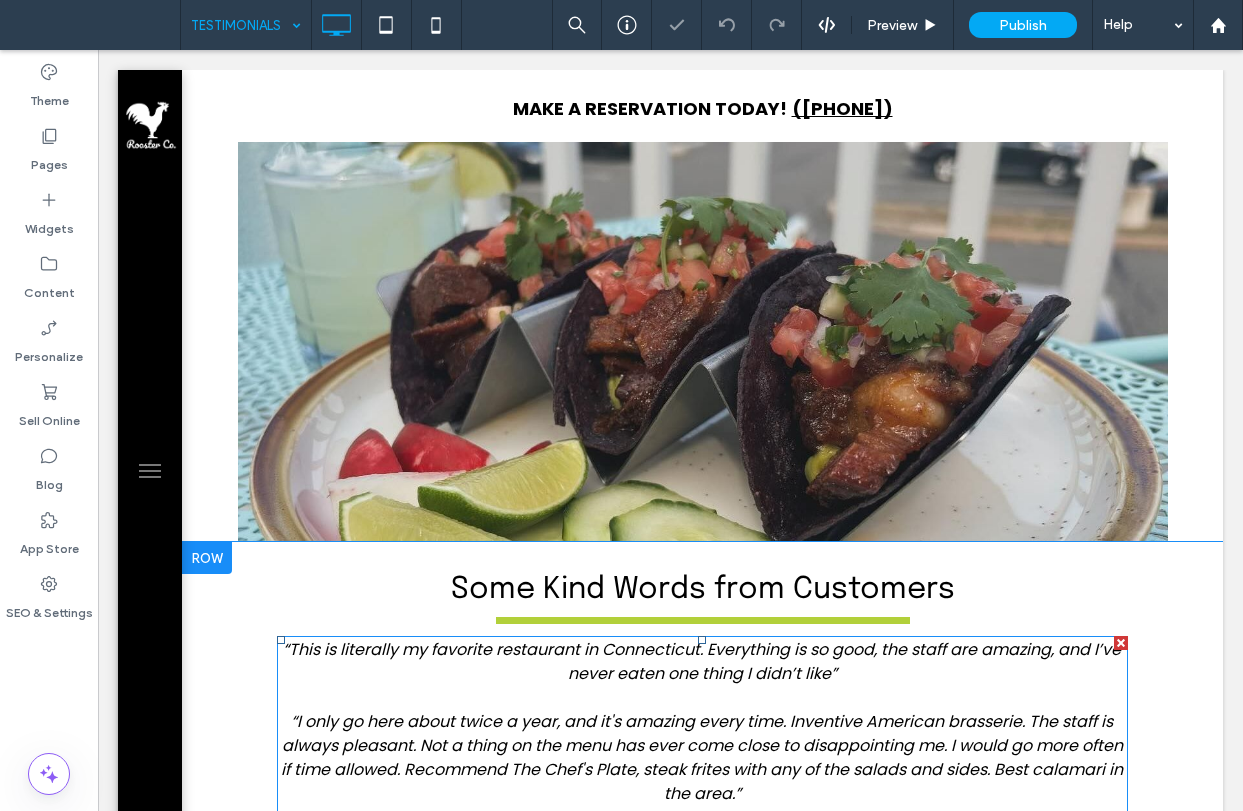 click on "“This is literally my favorite restaurant in Connecticut. Everything is so good, the staff are amazing, and I’ve never eaten one thing I didn’t like”" at bounding box center (702, 661) 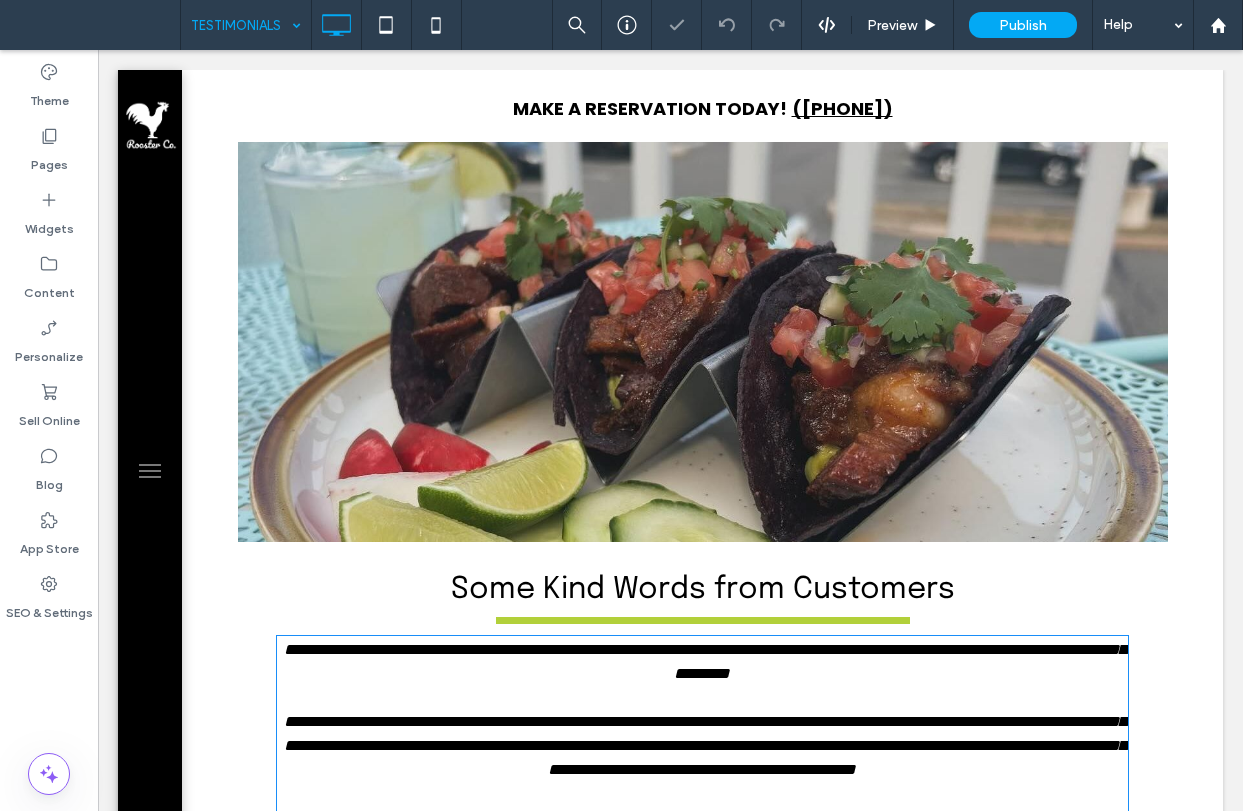 scroll, scrollTop: 14, scrollLeft: 0, axis: vertical 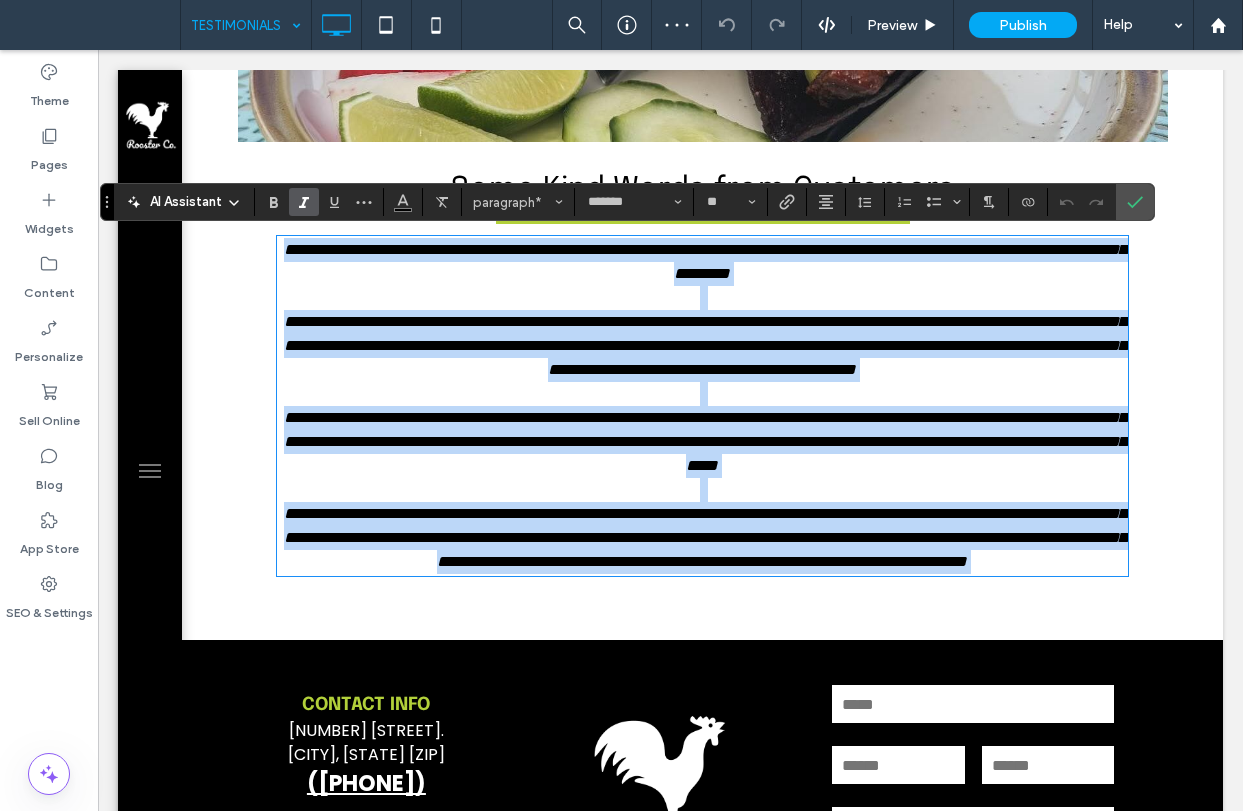 click on "**********" at bounding box center [705, 261] 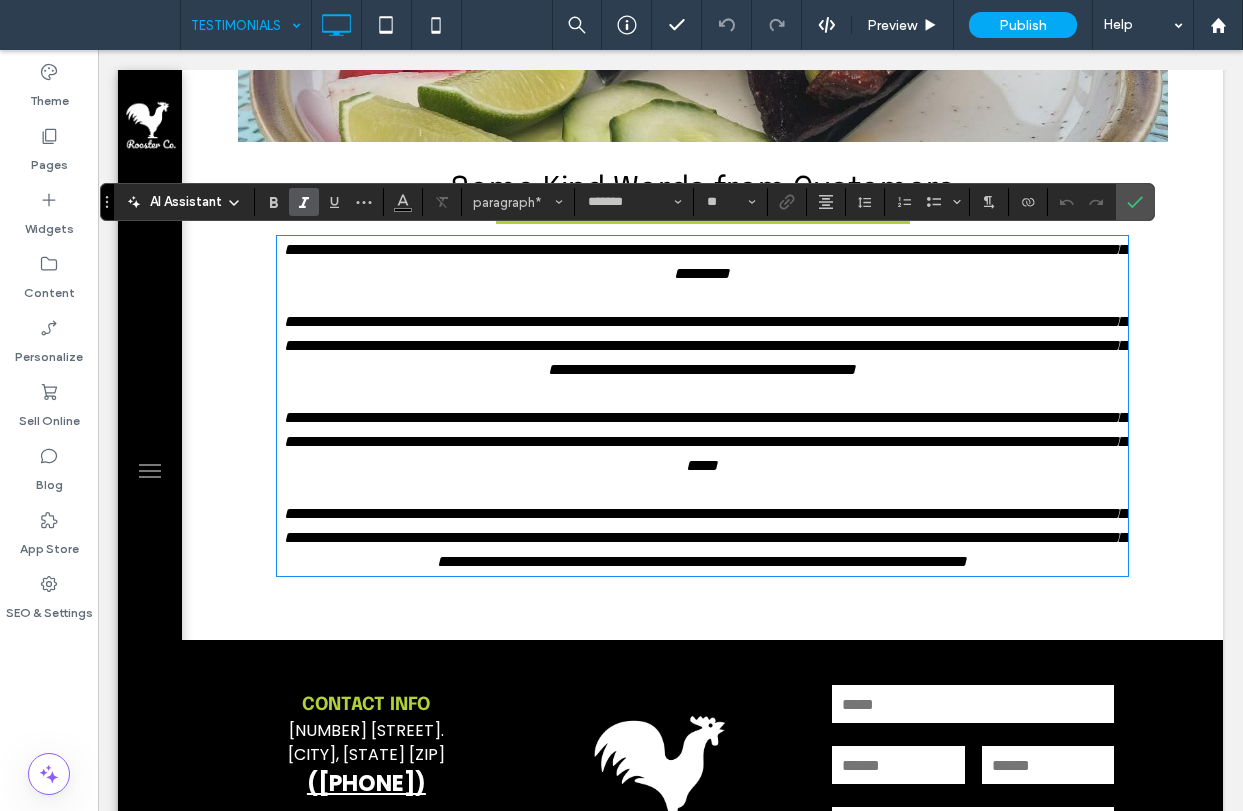 type 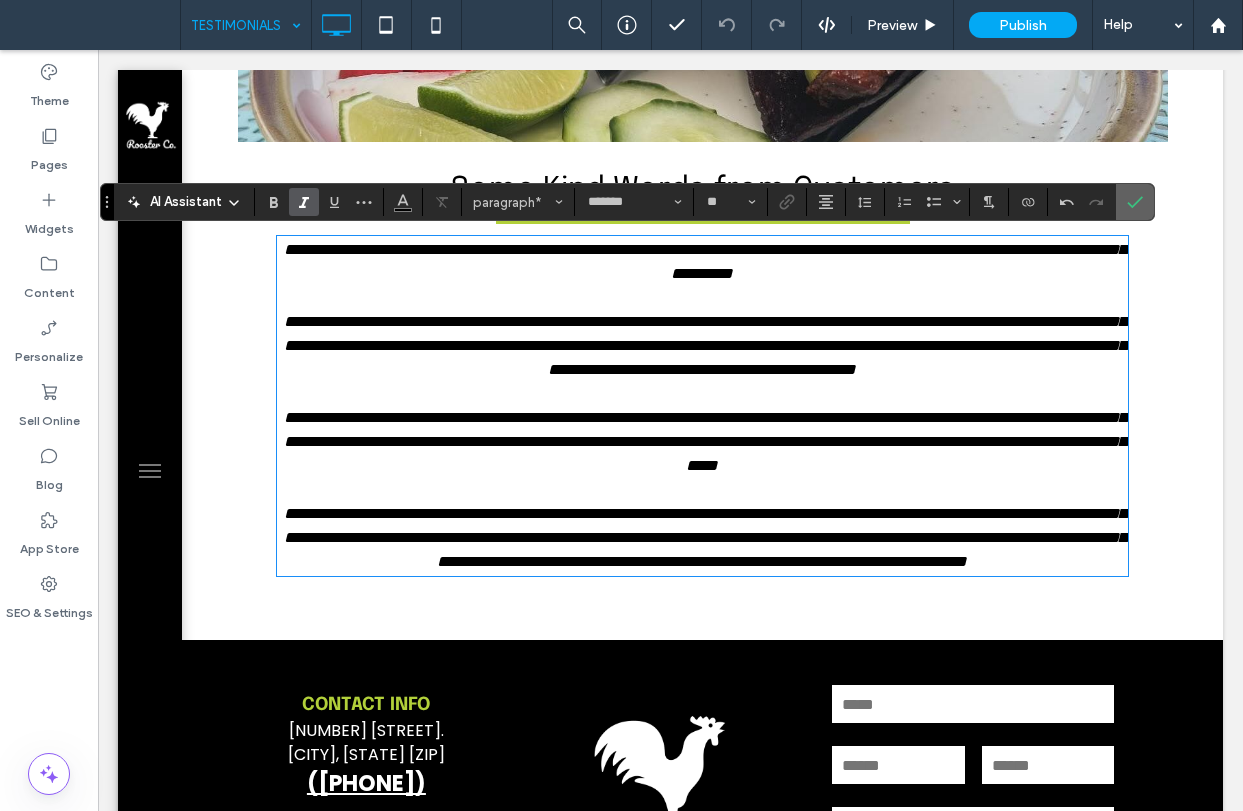 click at bounding box center (1135, 202) 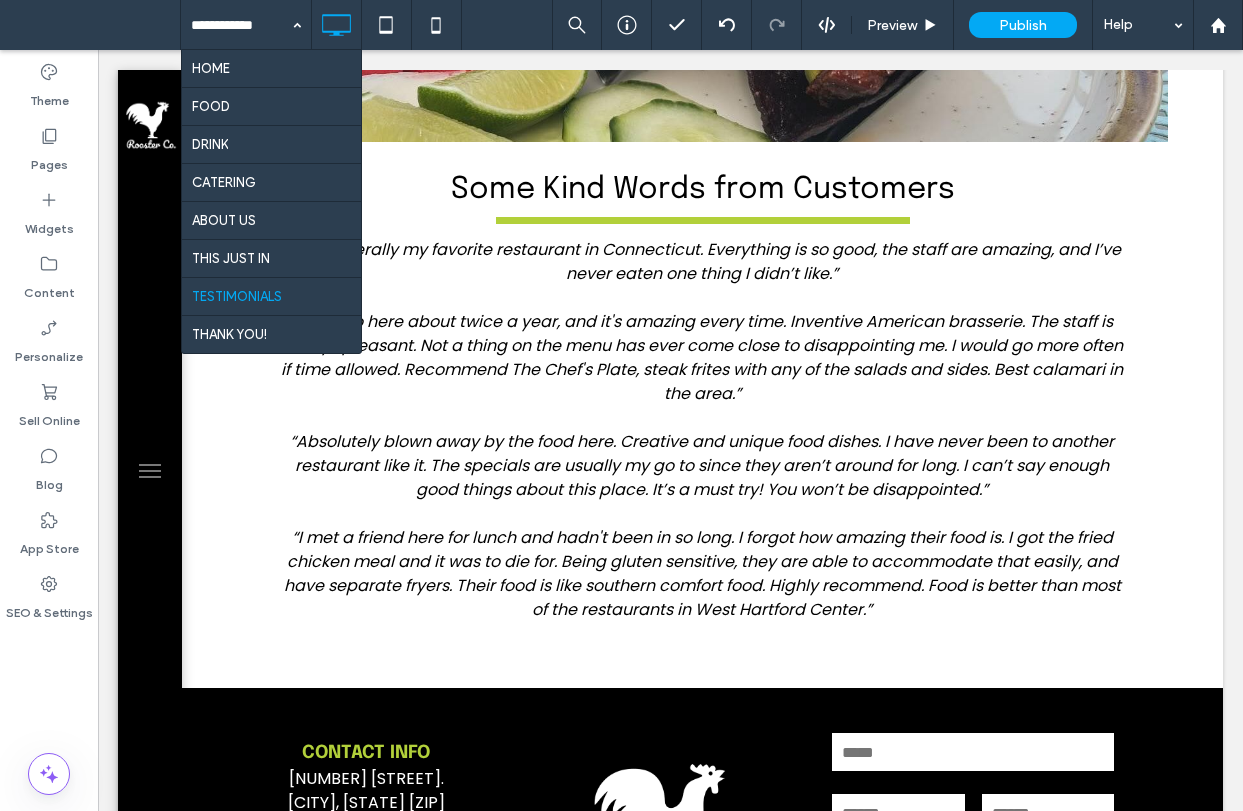 drag, startPoint x: 220, startPoint y: 68, endPoint x: 469, endPoint y: 84, distance: 249.51352 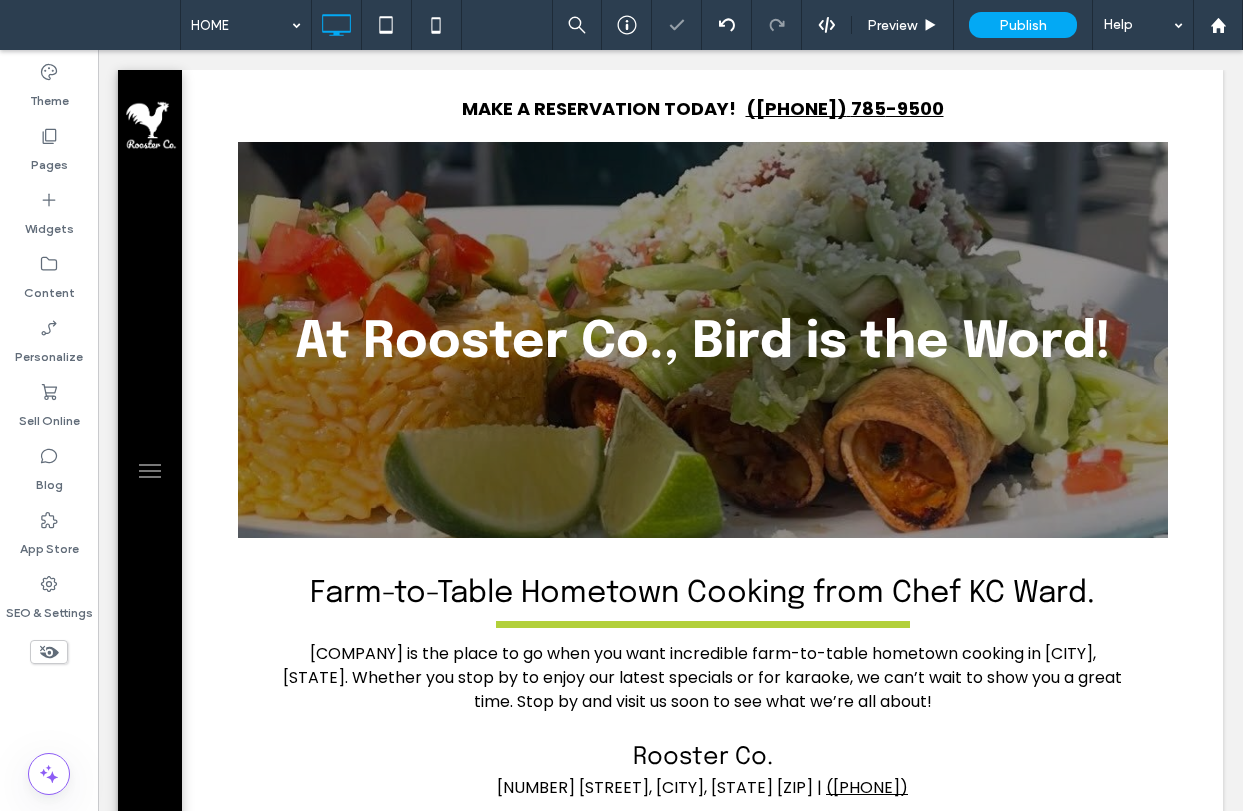 scroll, scrollTop: 0, scrollLeft: 0, axis: both 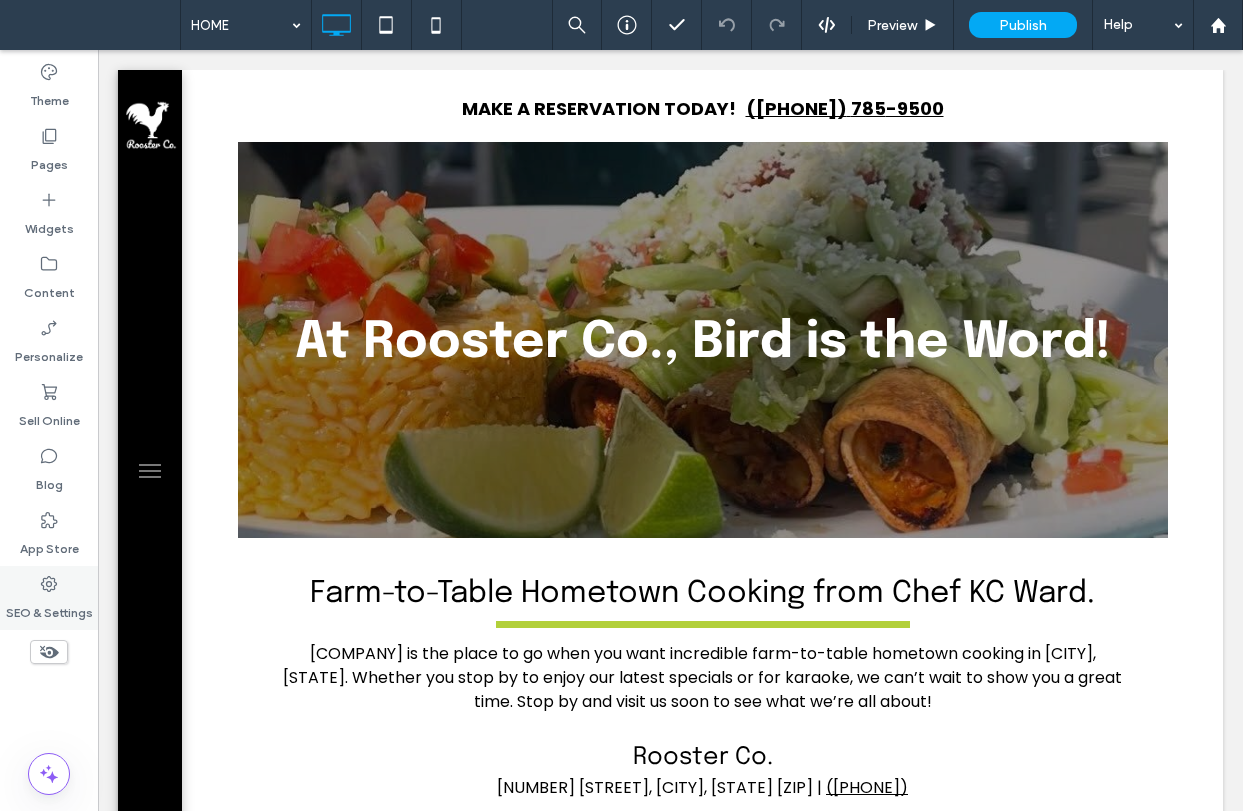 click 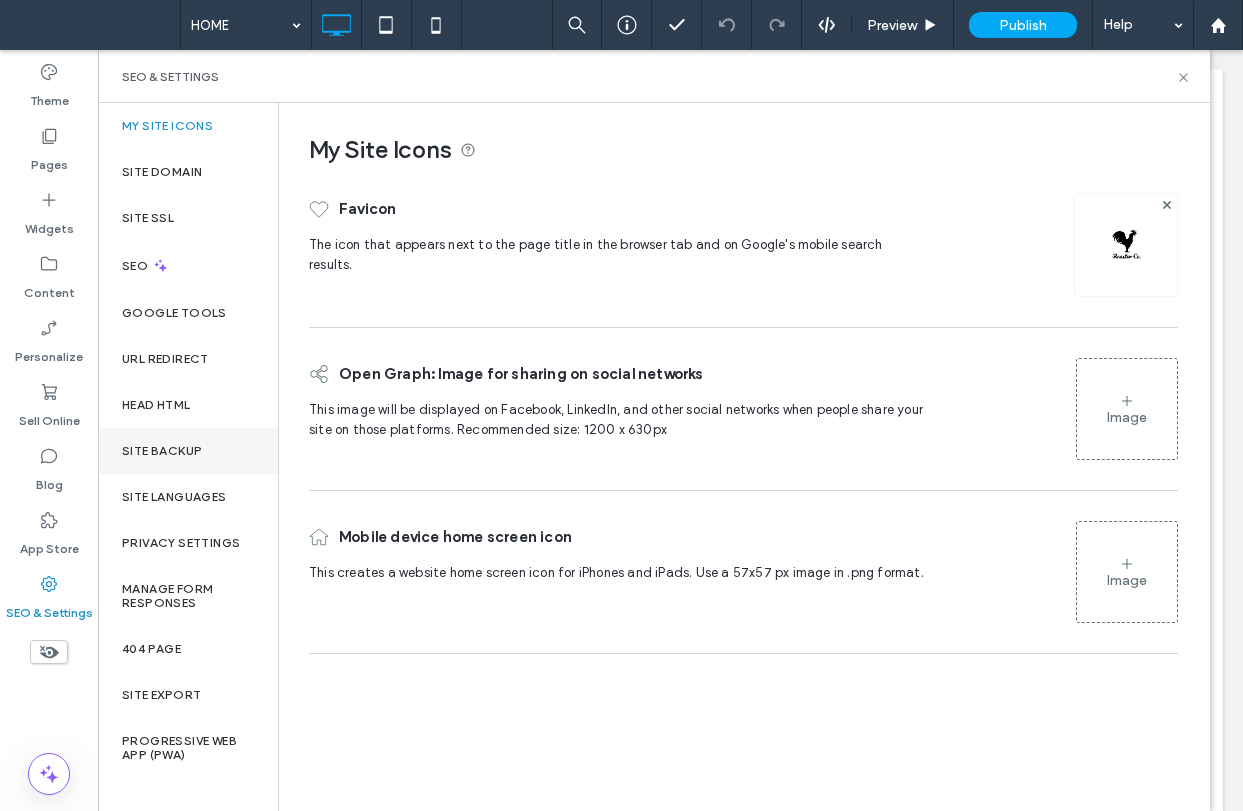 click on "Site Backup" at bounding box center (162, 451) 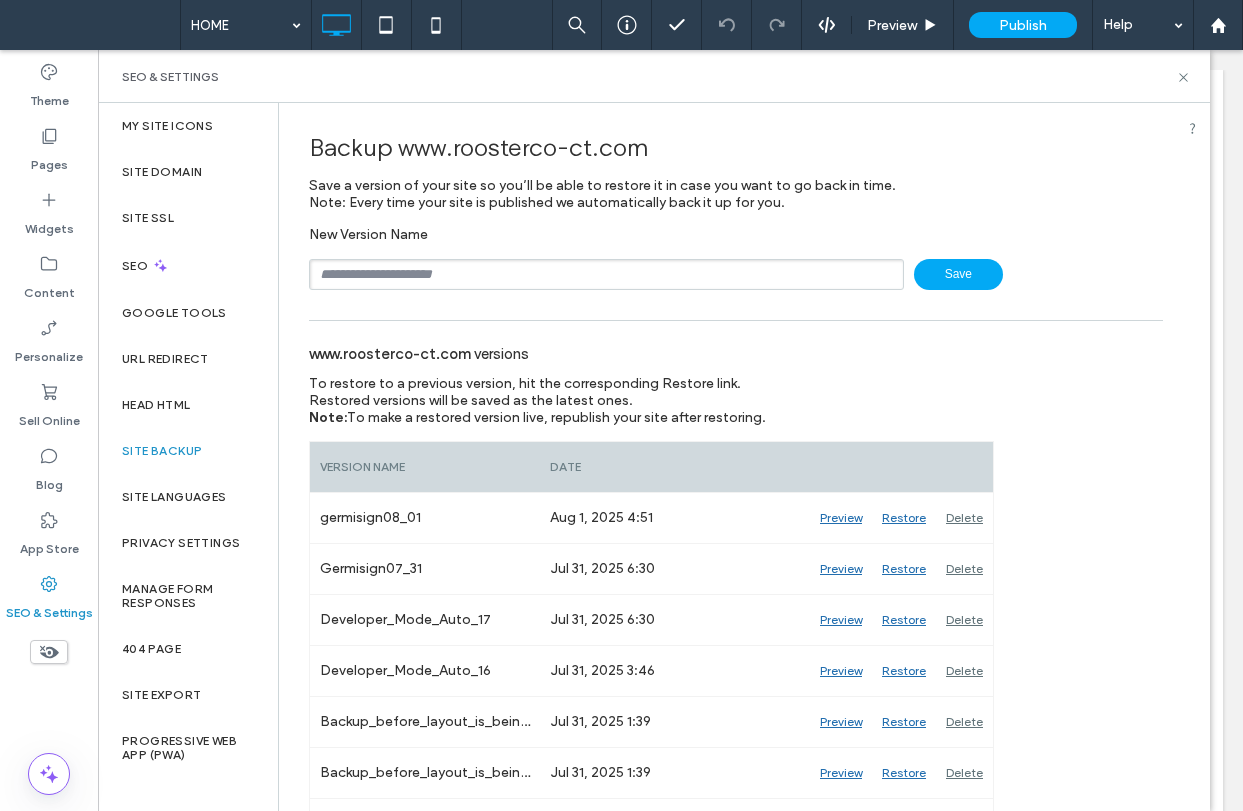 click on "Backup
www.roosterco-ct.com" at bounding box center (736, 147) 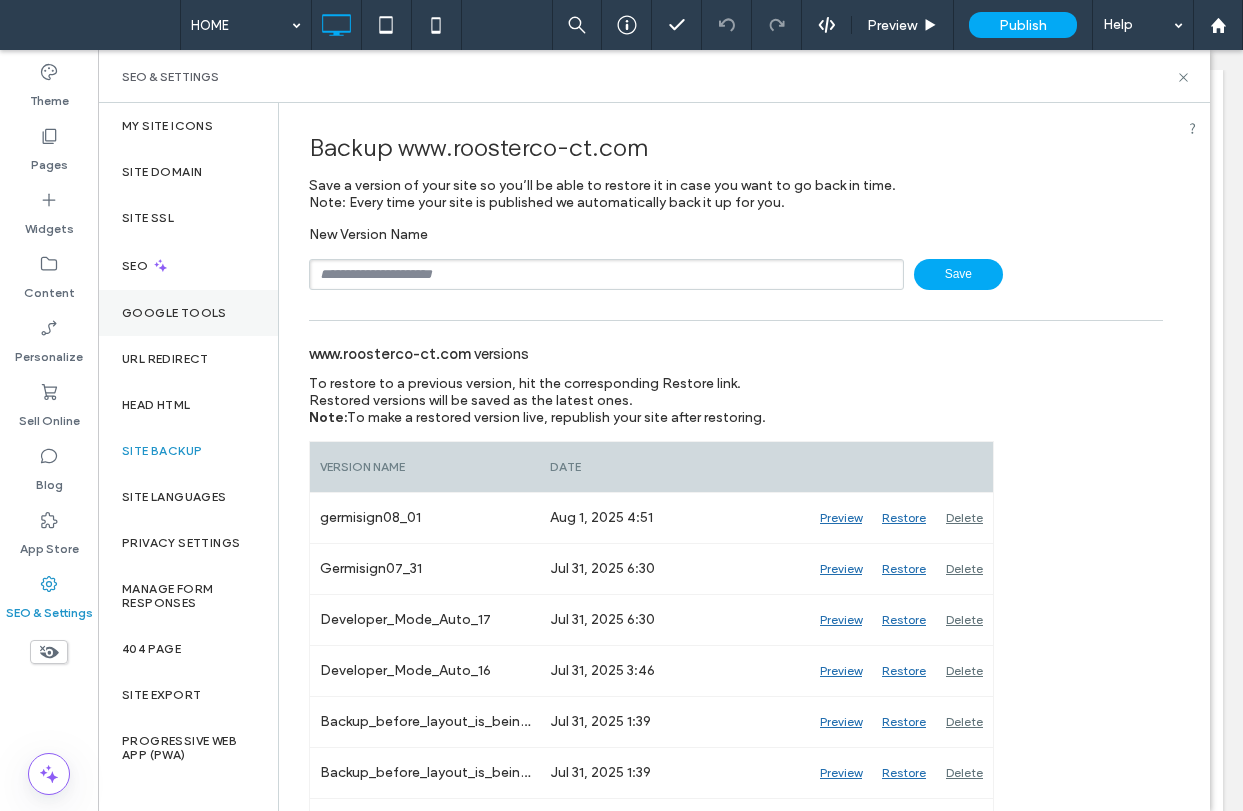 click on "Google Tools" at bounding box center [174, 313] 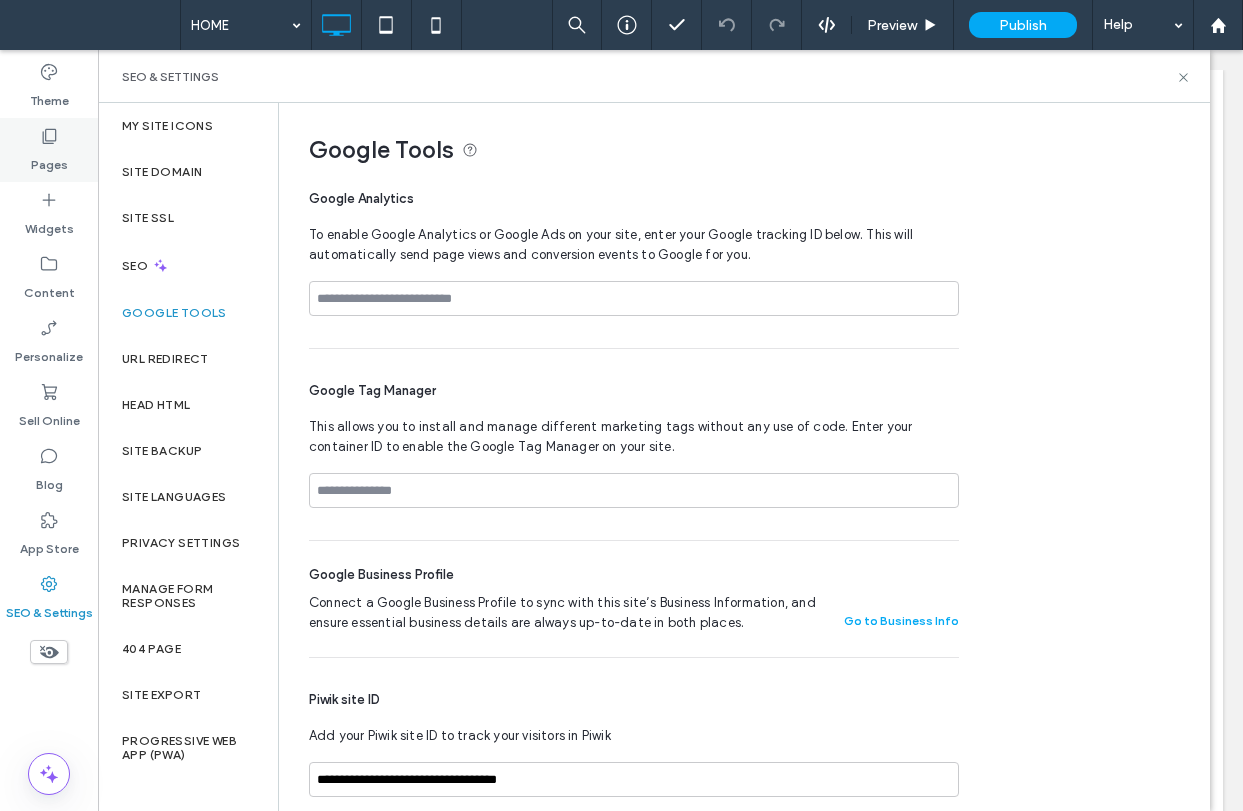 click 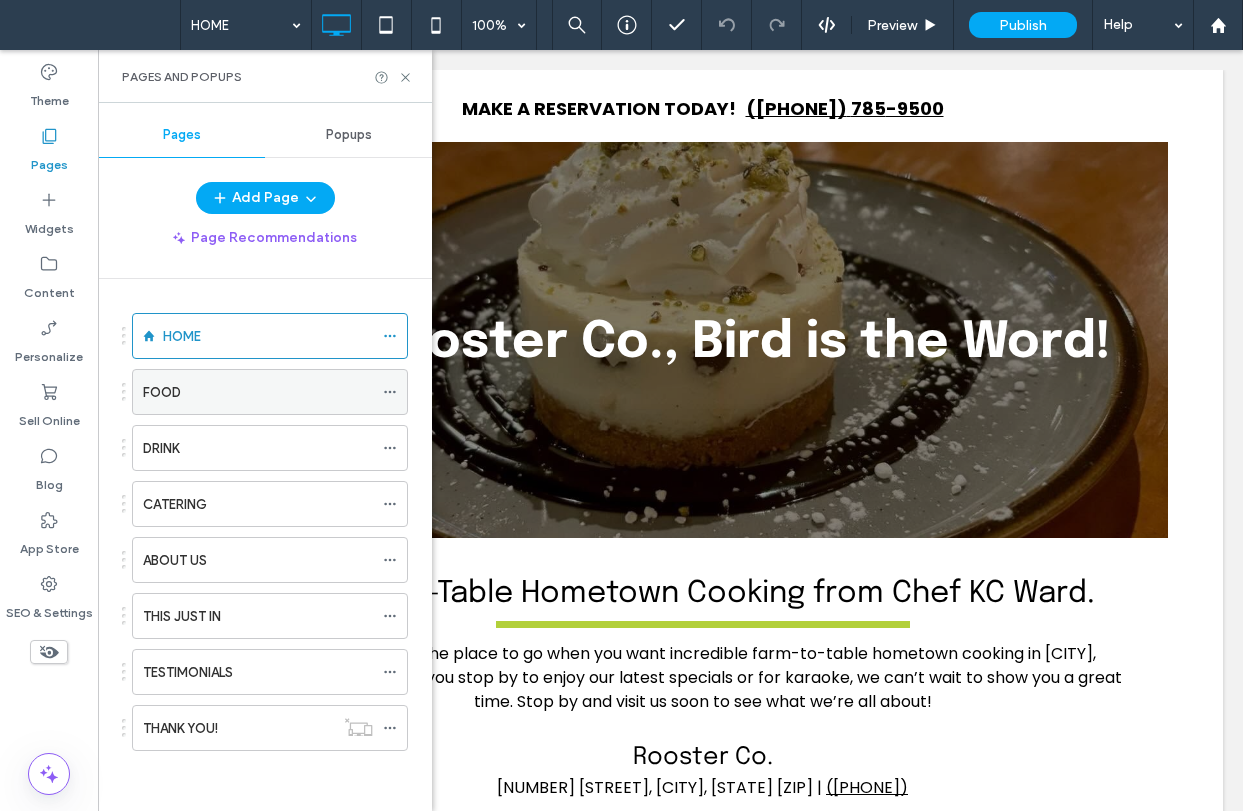 click 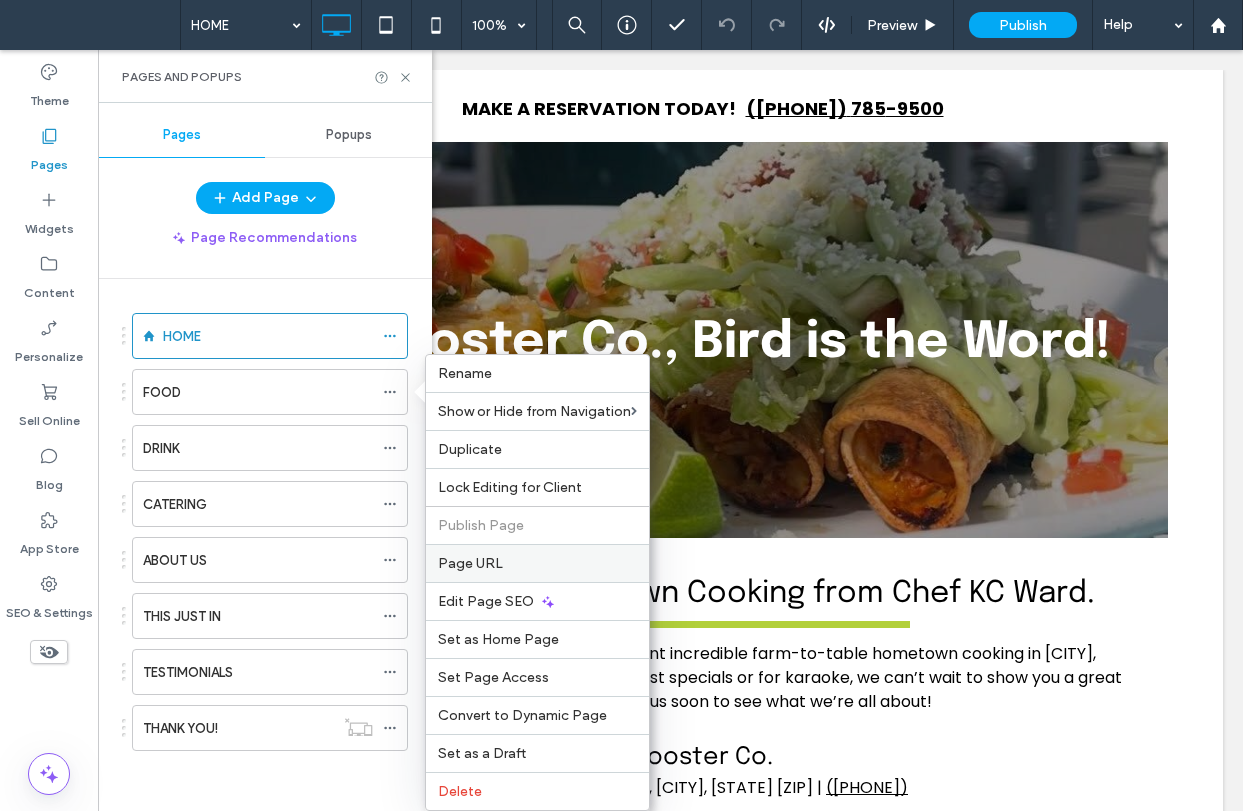 click on "Page URL" at bounding box center [470, 563] 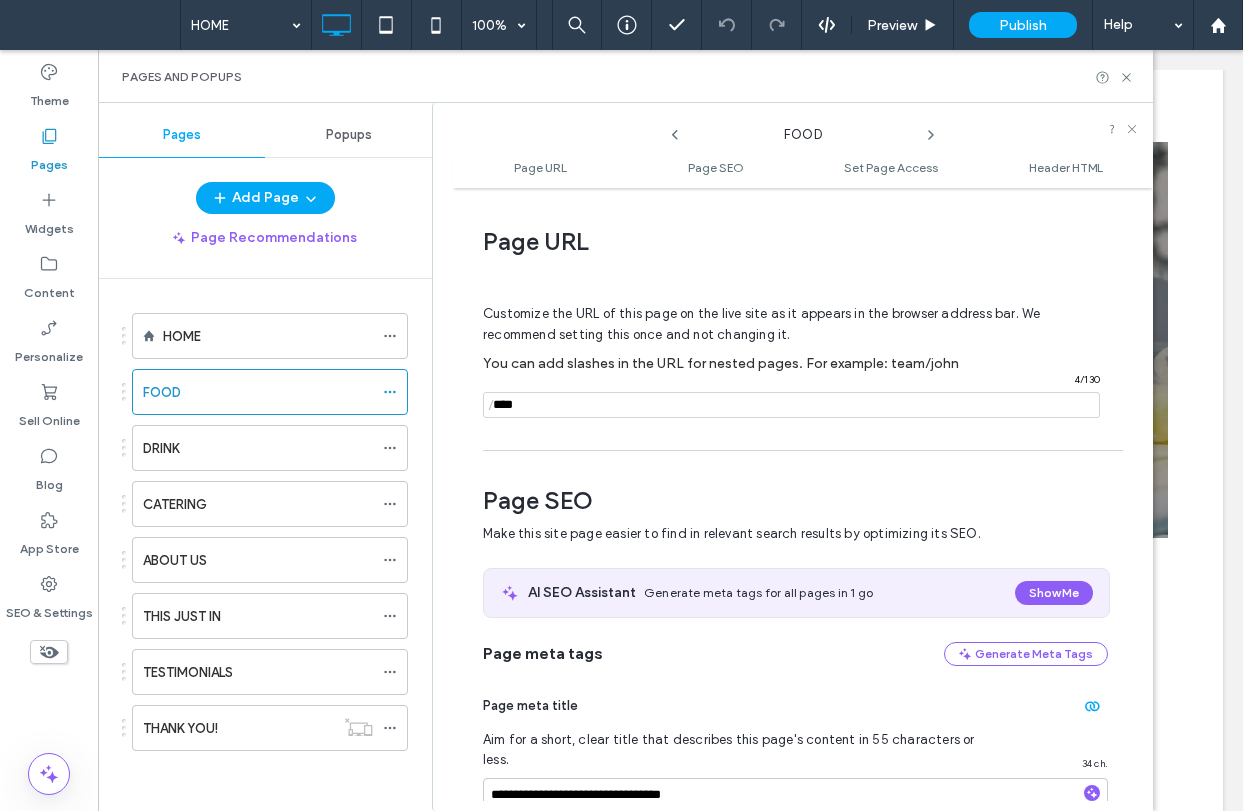 scroll, scrollTop: 10, scrollLeft: 0, axis: vertical 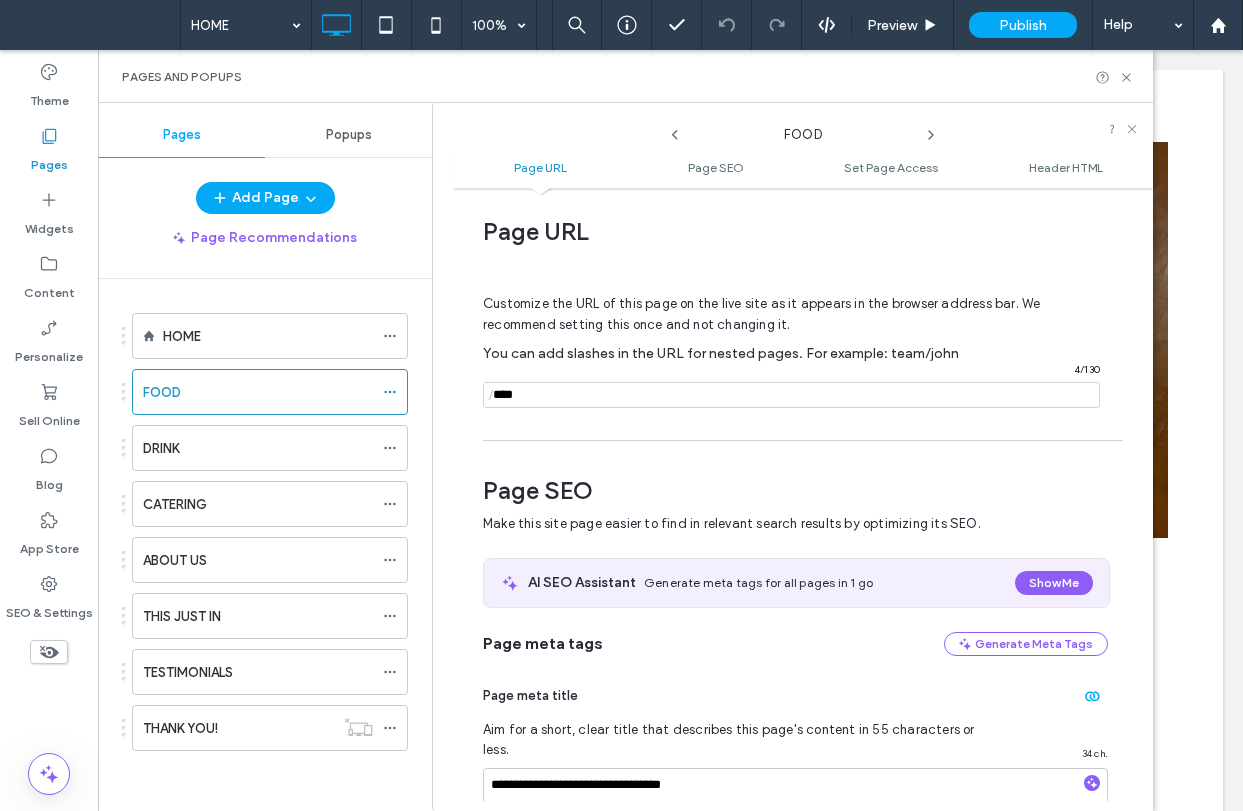 click 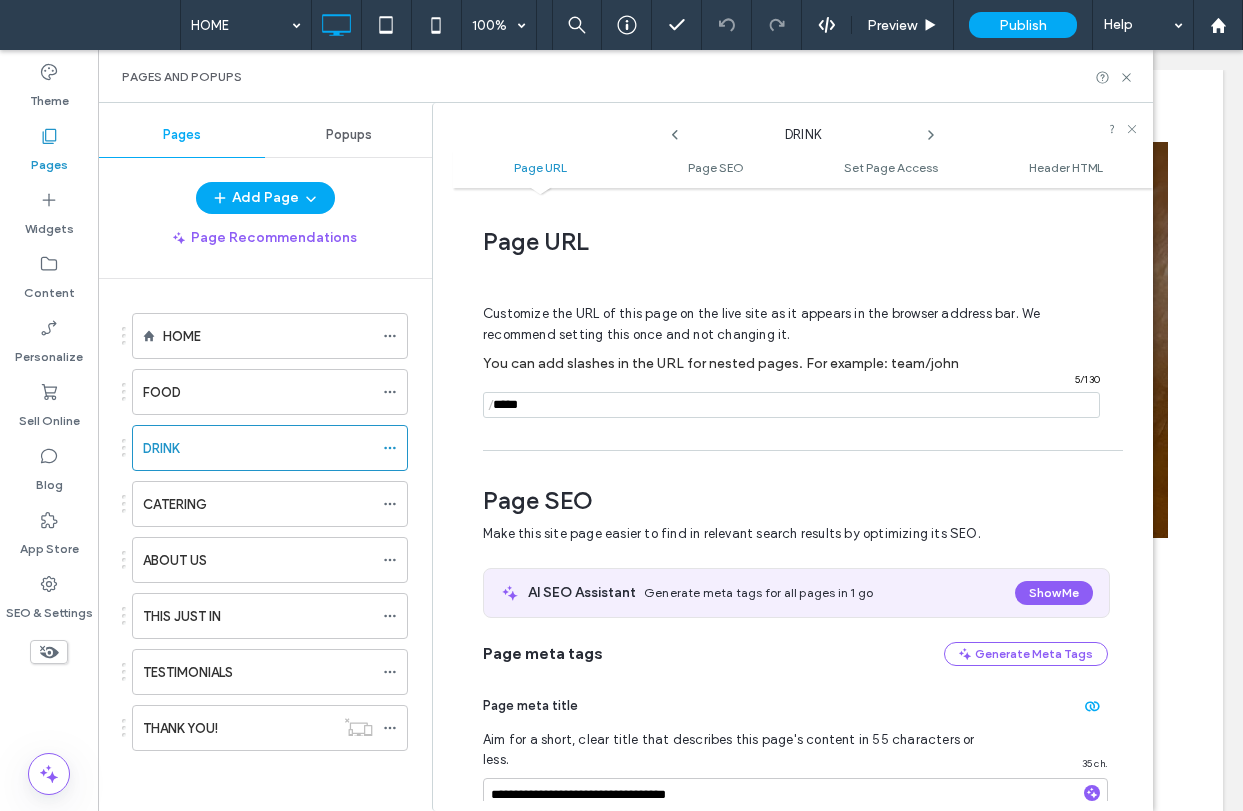 scroll, scrollTop: 10, scrollLeft: 0, axis: vertical 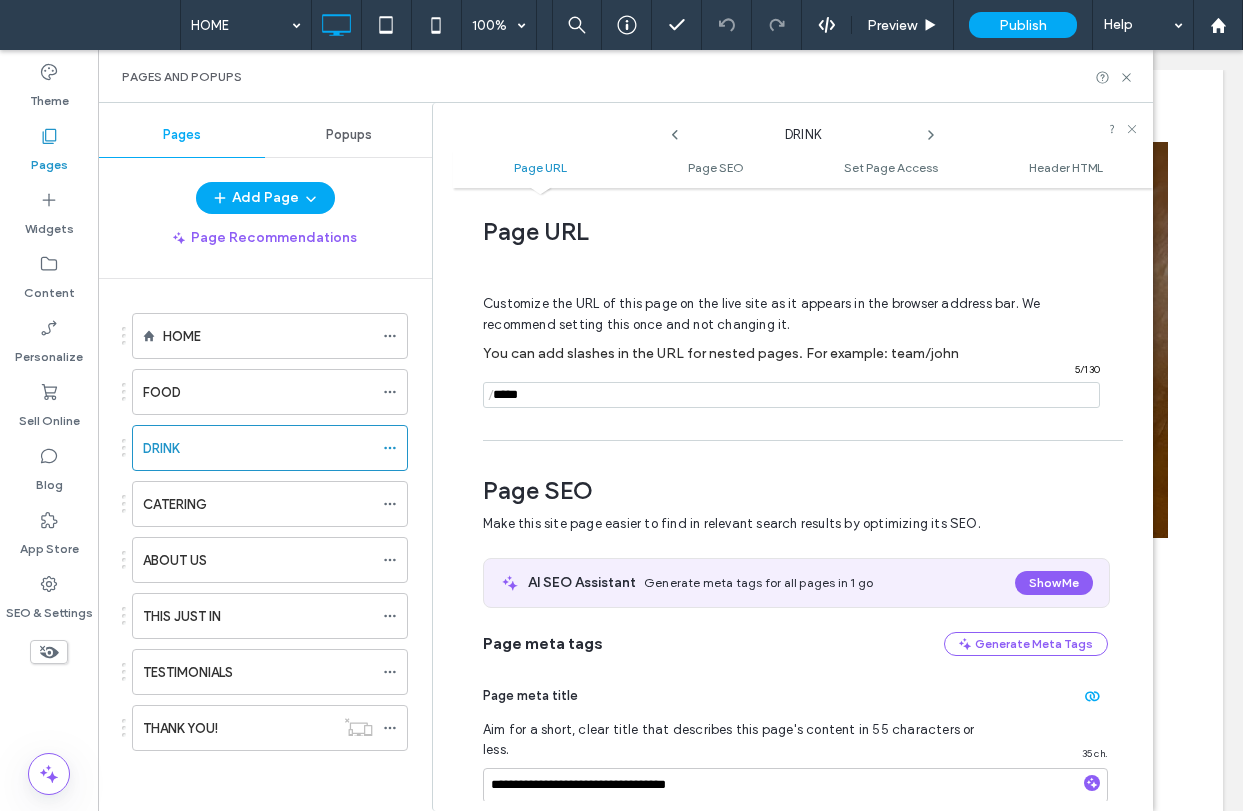 click 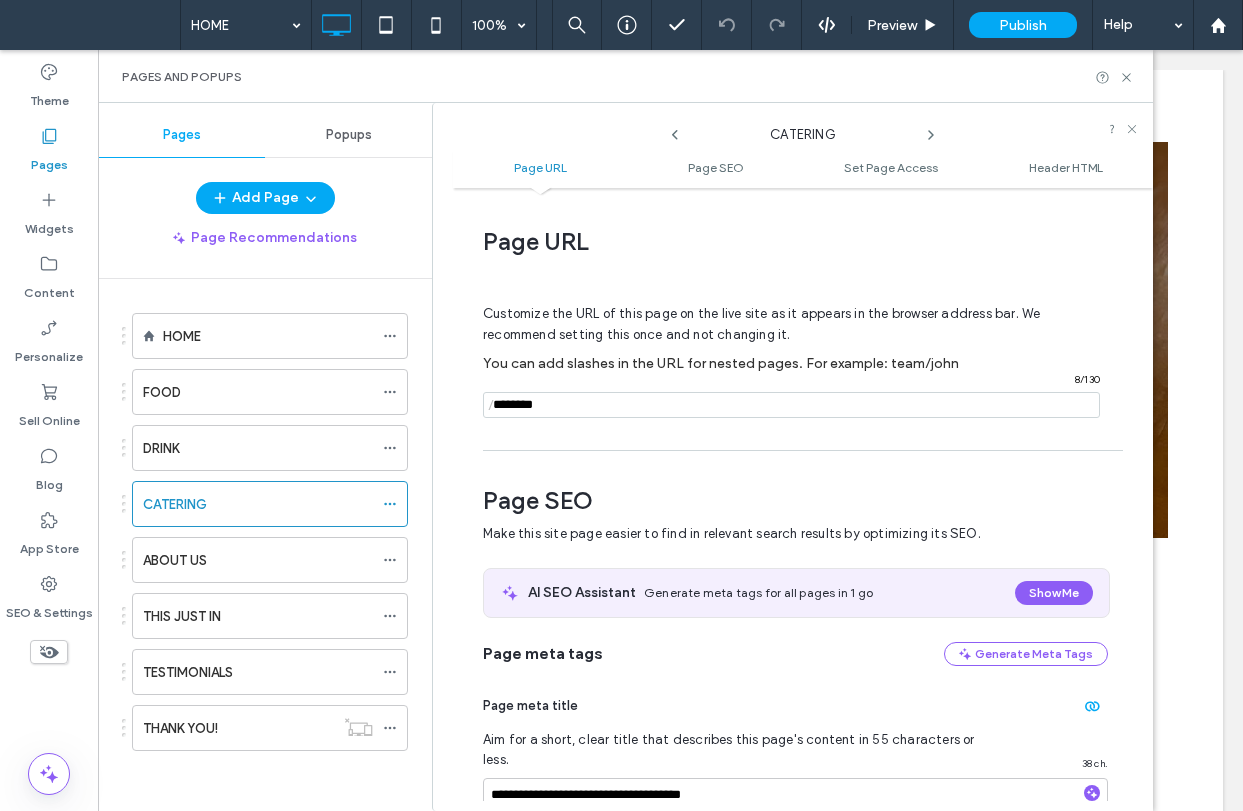 scroll, scrollTop: 10, scrollLeft: 0, axis: vertical 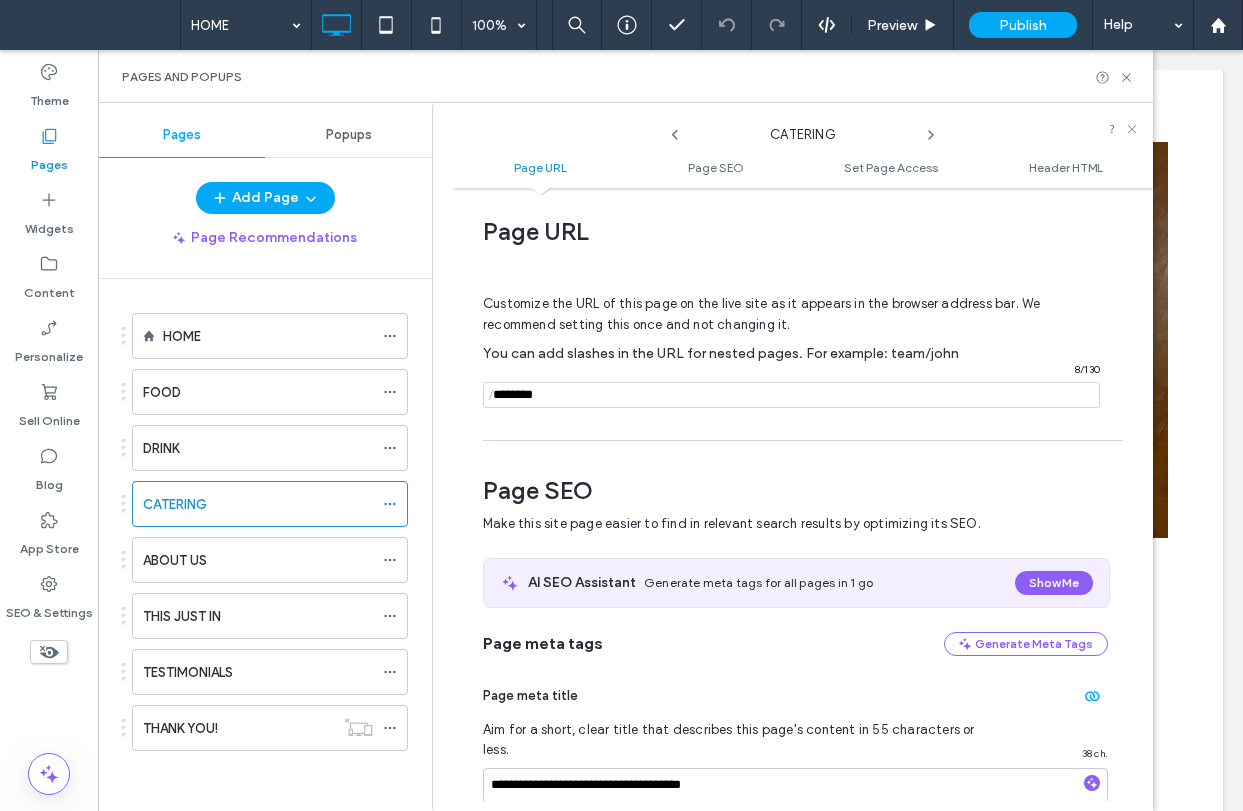 click 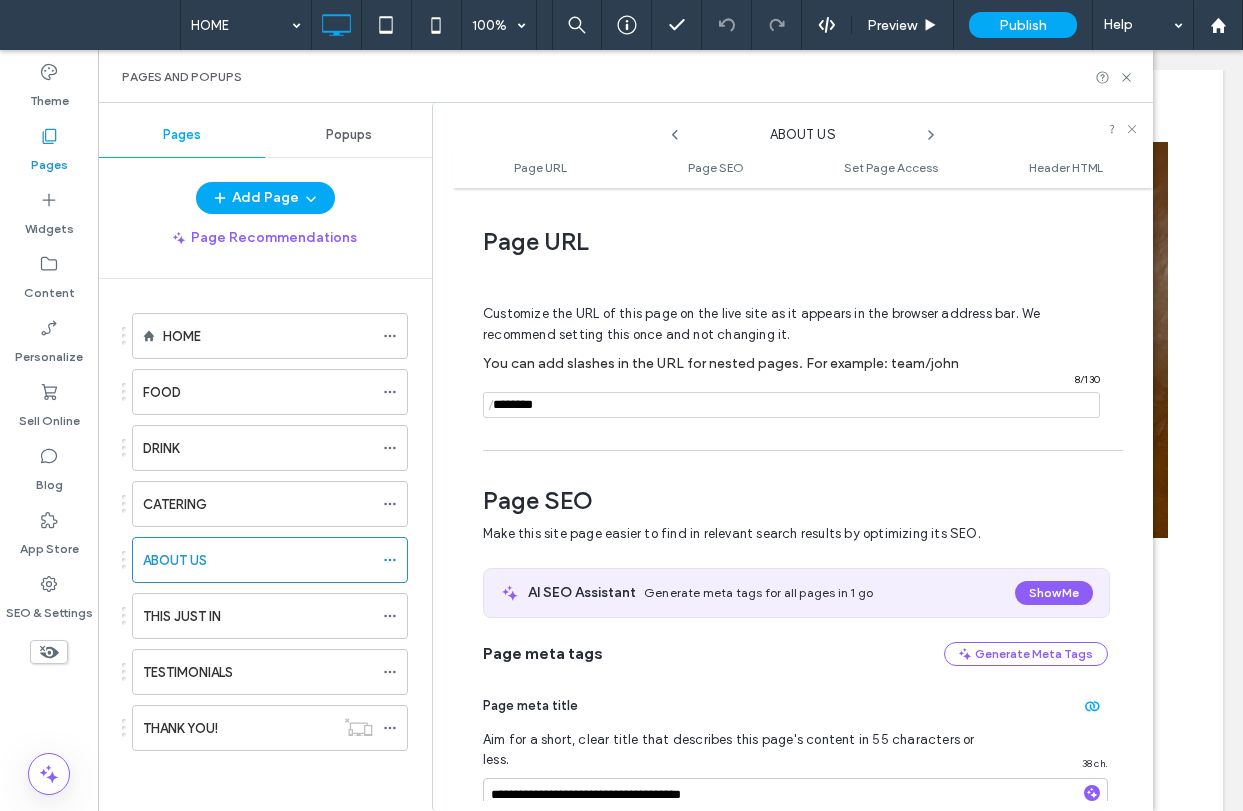 scroll, scrollTop: 10, scrollLeft: 0, axis: vertical 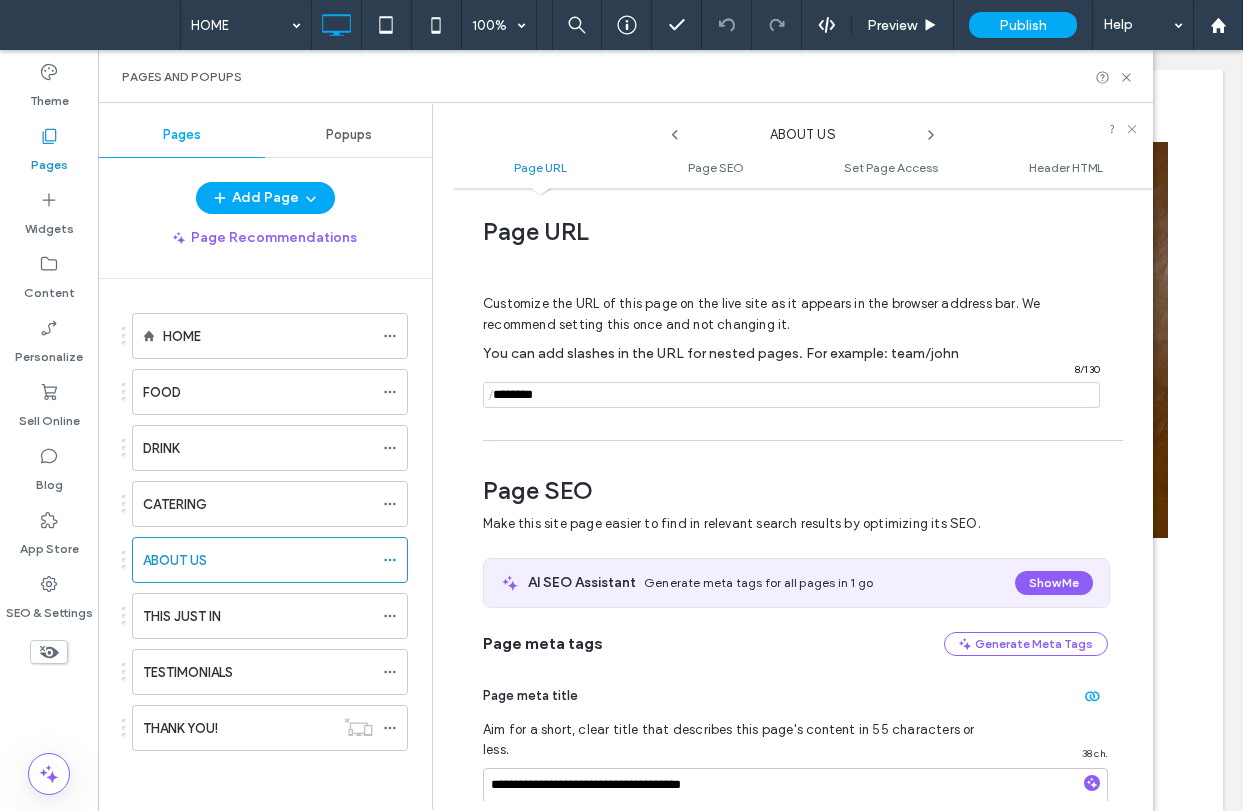 click 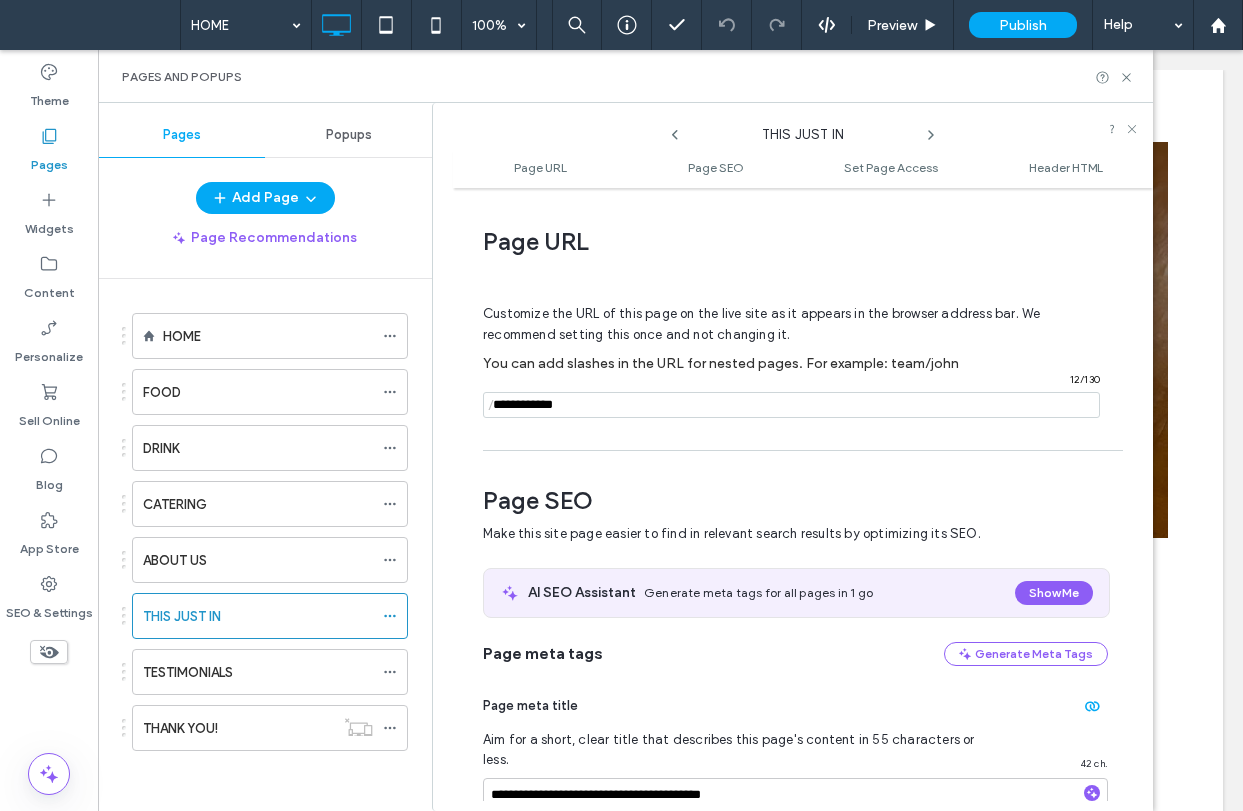 scroll, scrollTop: 10, scrollLeft: 0, axis: vertical 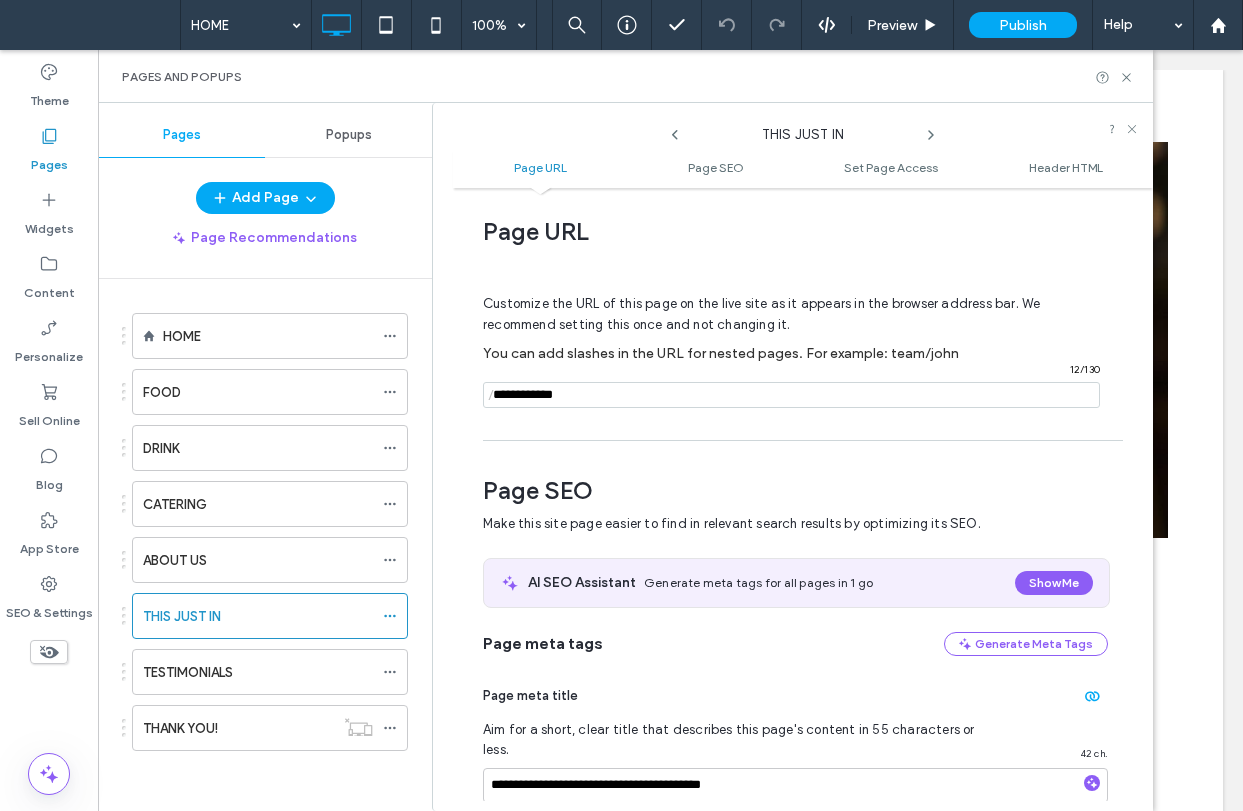 click 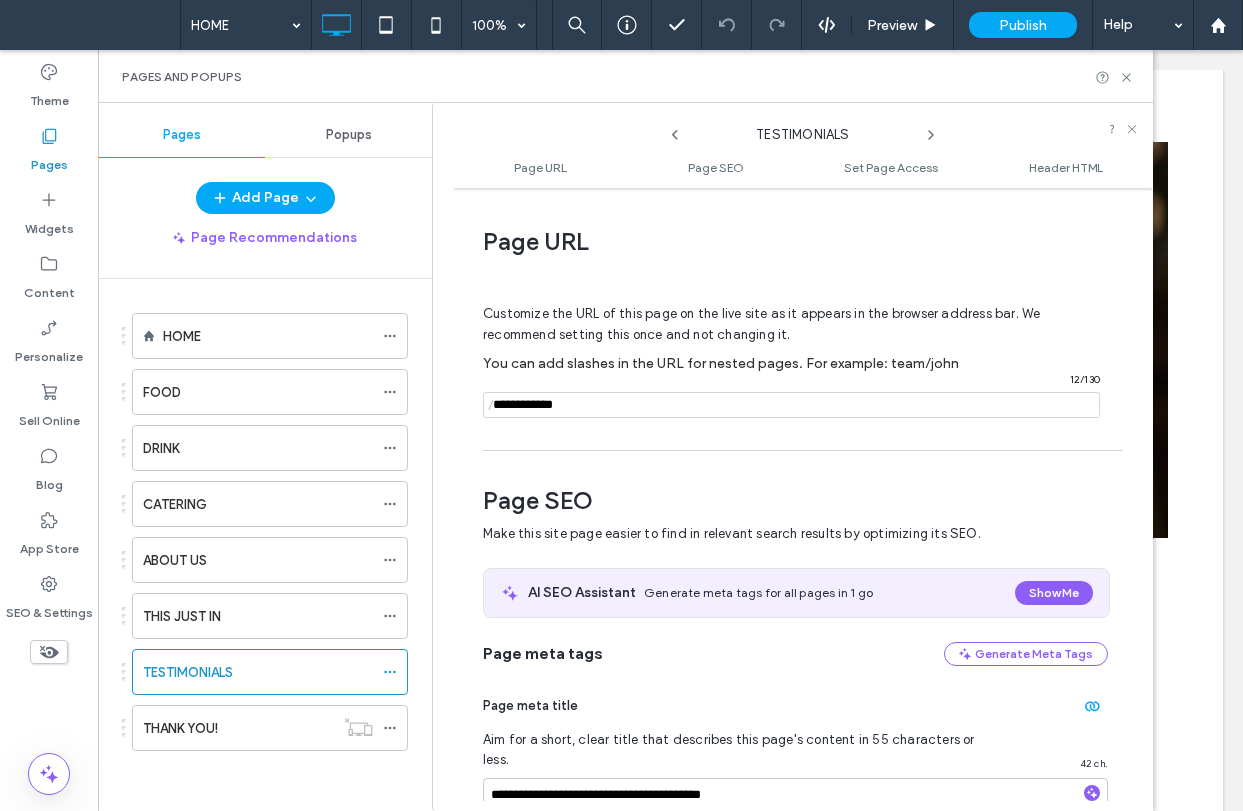 scroll, scrollTop: 10, scrollLeft: 0, axis: vertical 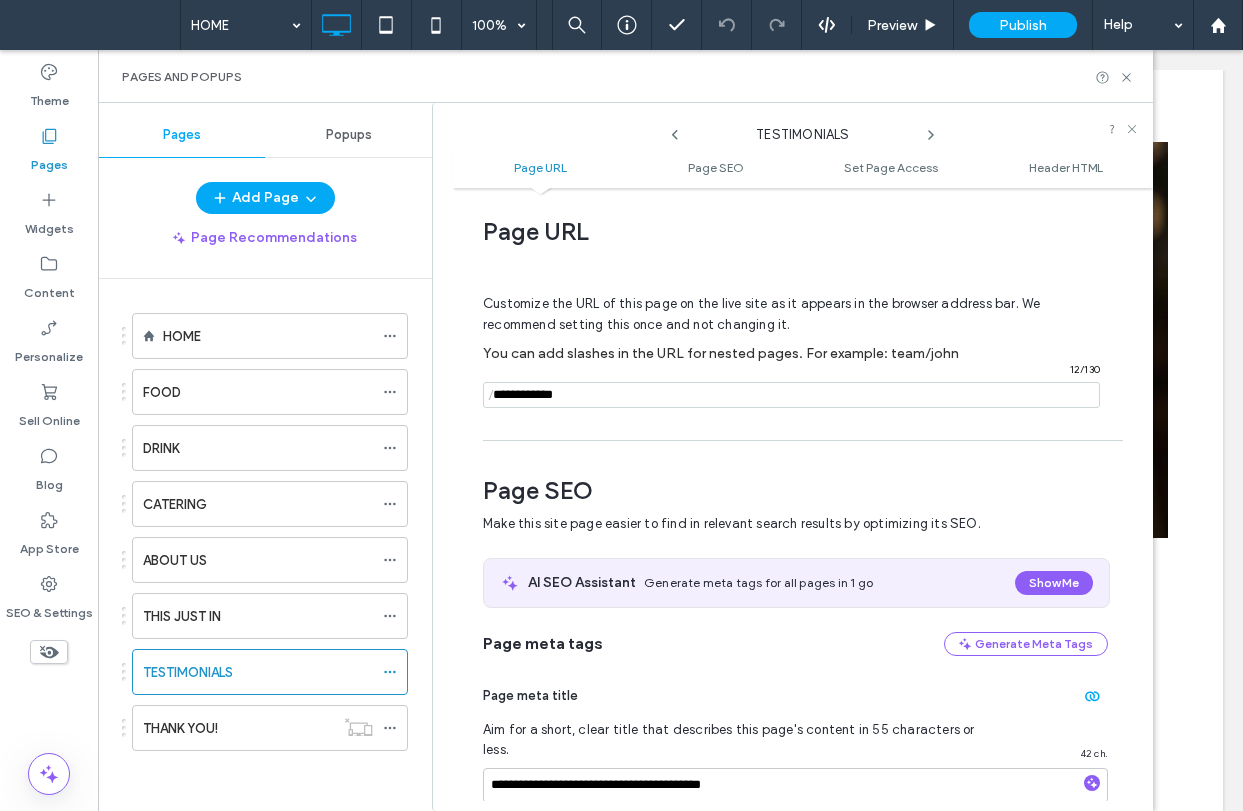 click 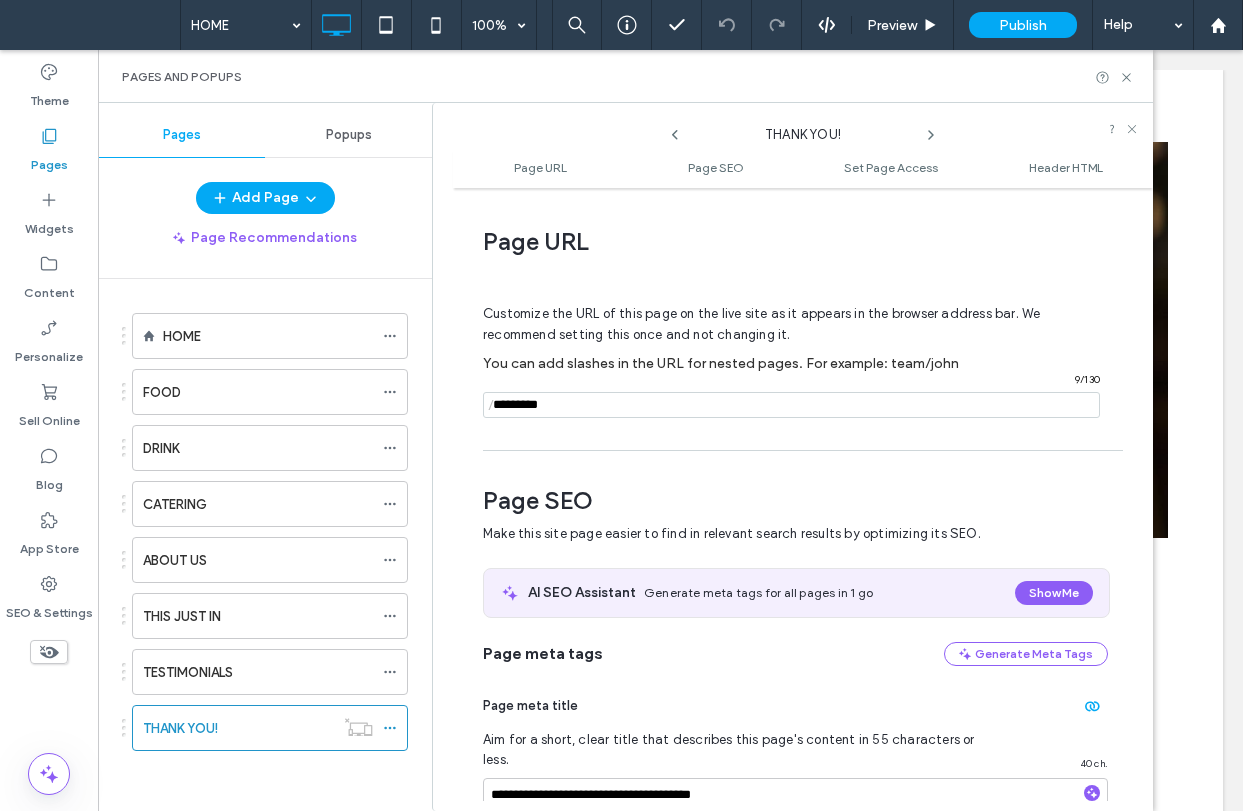 scroll, scrollTop: 10, scrollLeft: 0, axis: vertical 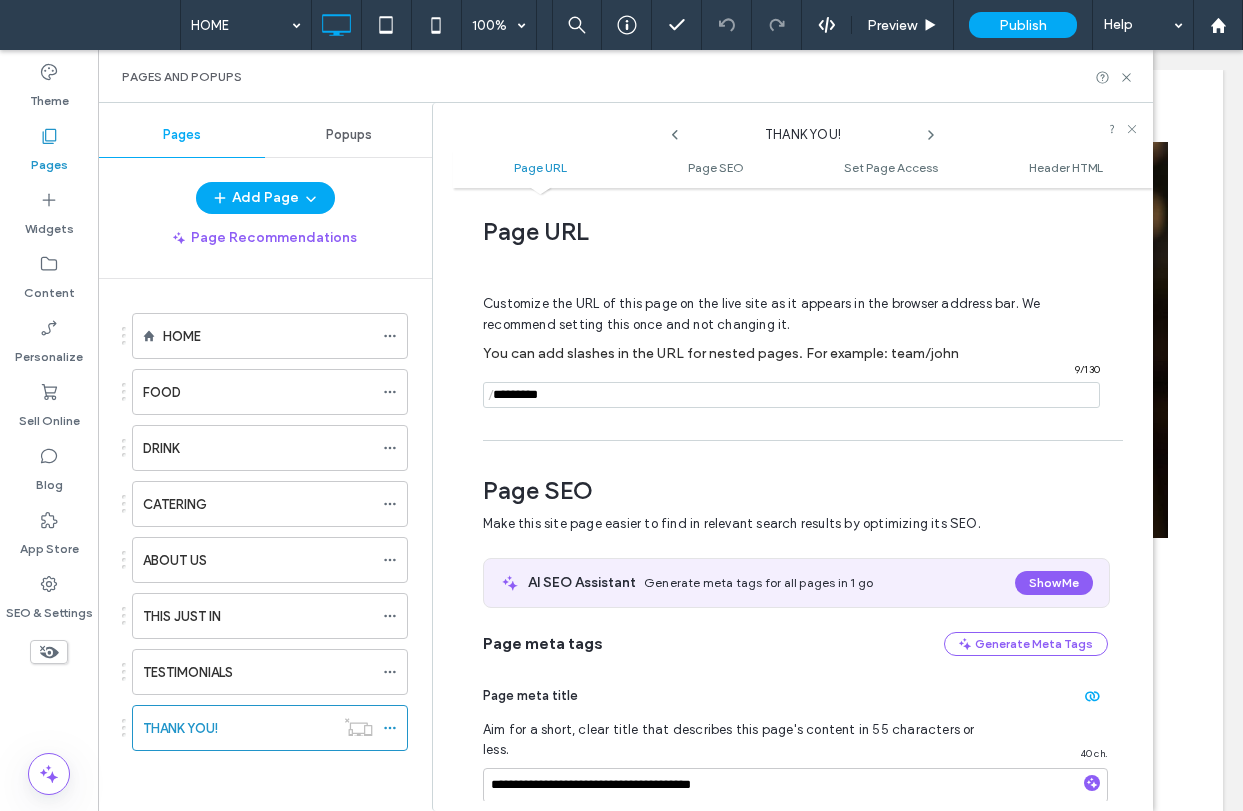 click 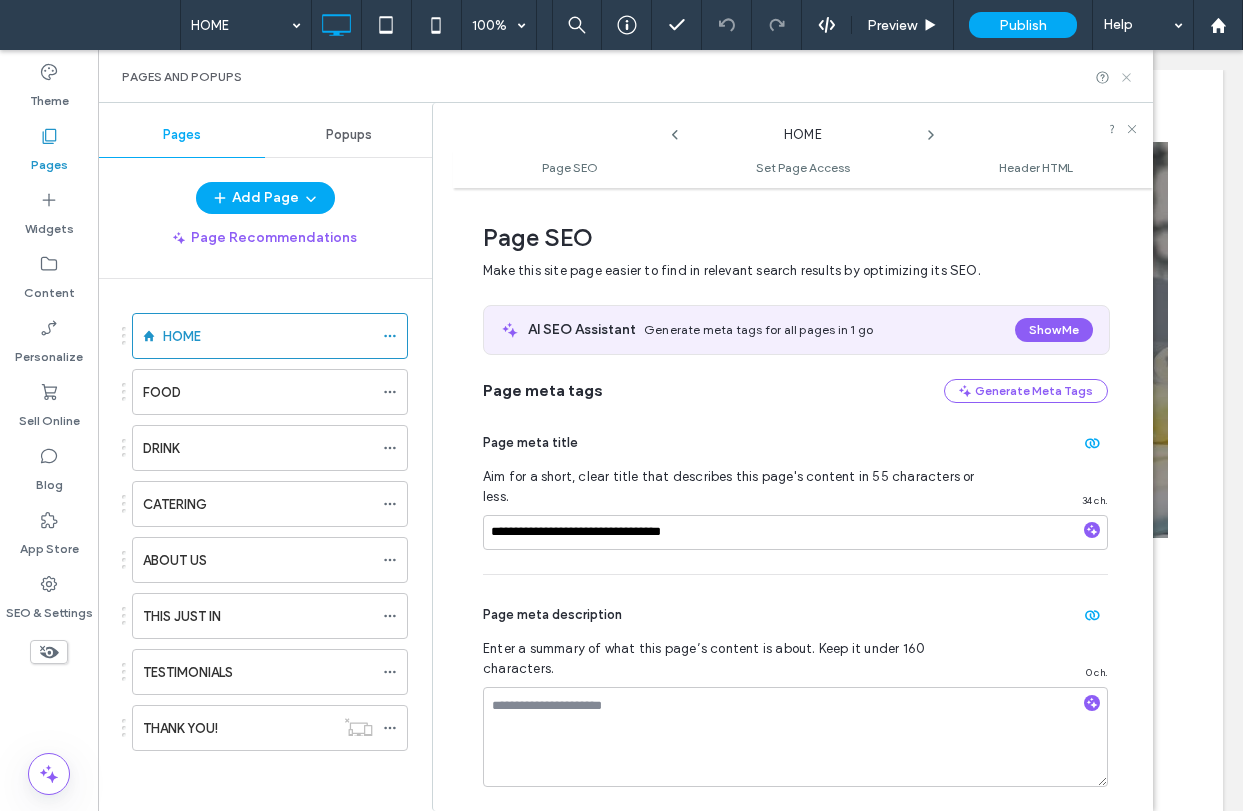 click 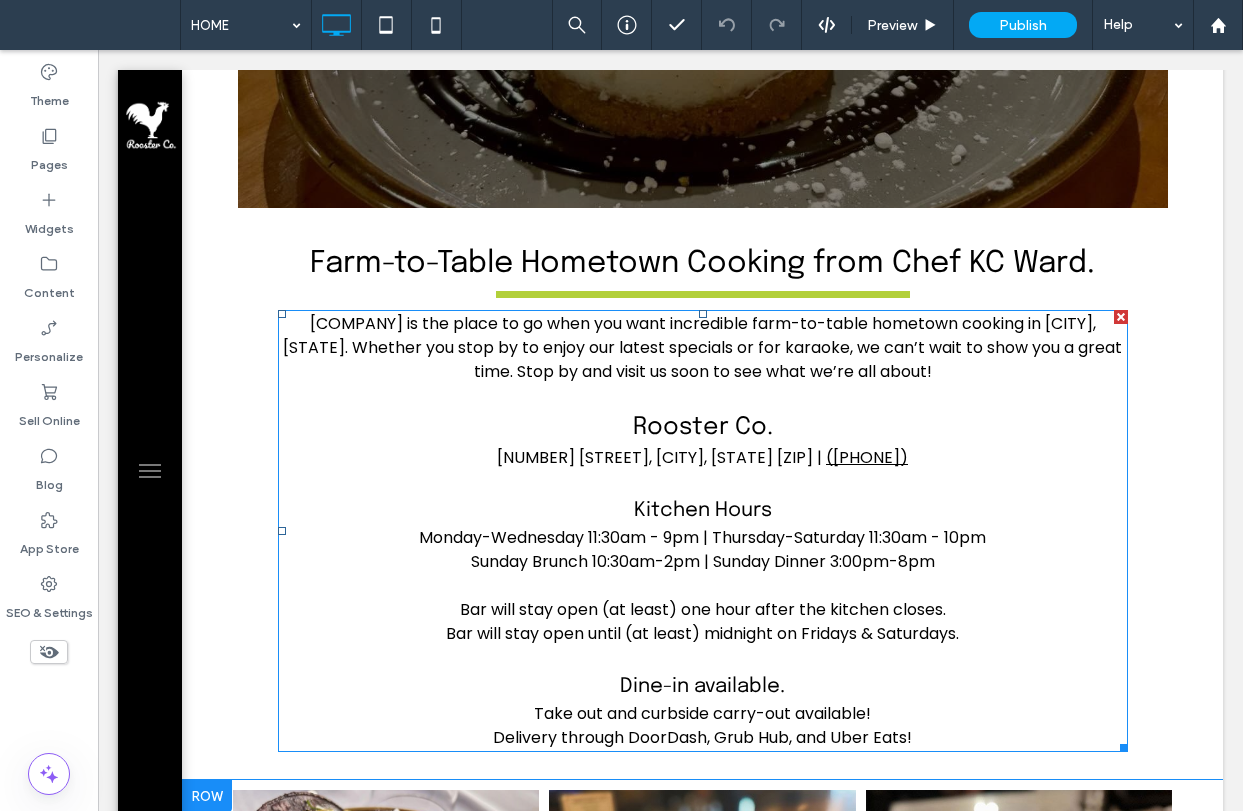 scroll, scrollTop: 500, scrollLeft: 0, axis: vertical 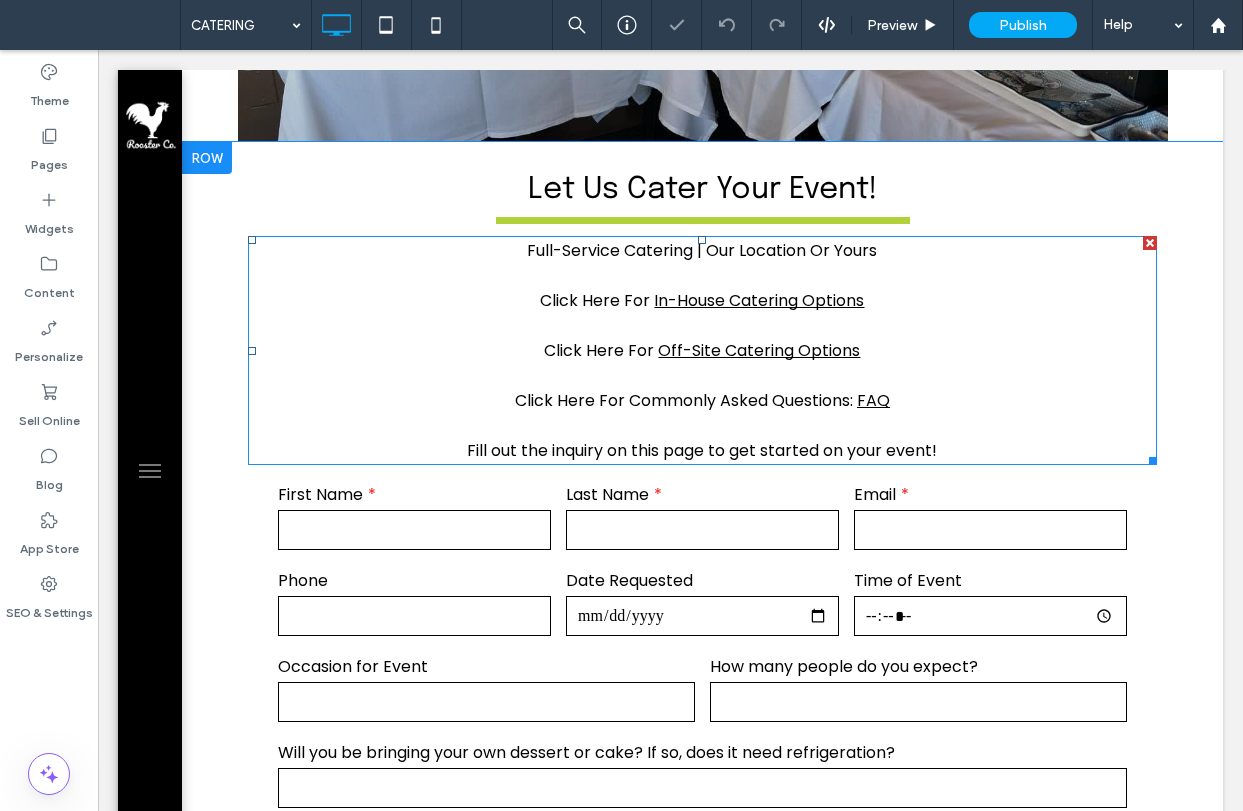 click on "Fill out the inquiry on this page to get started on your event!" at bounding box center [702, 450] 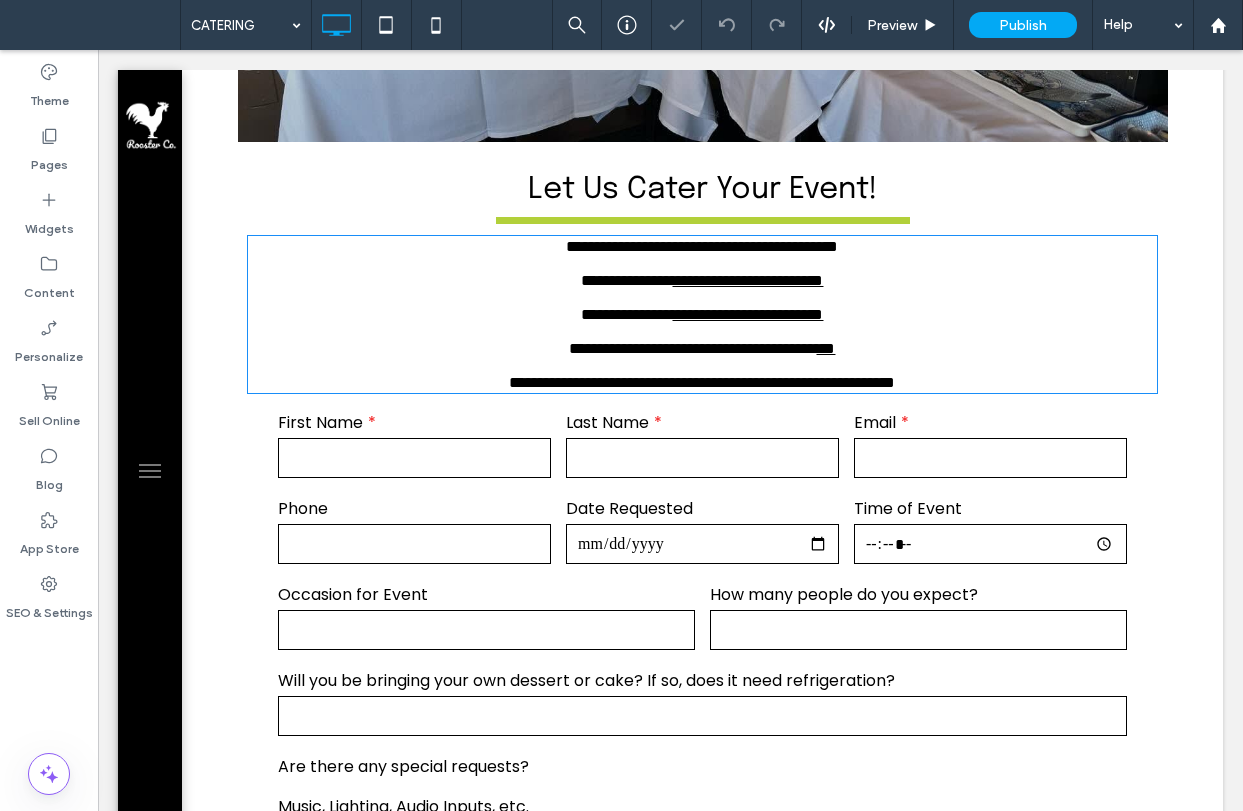 type on "*******" 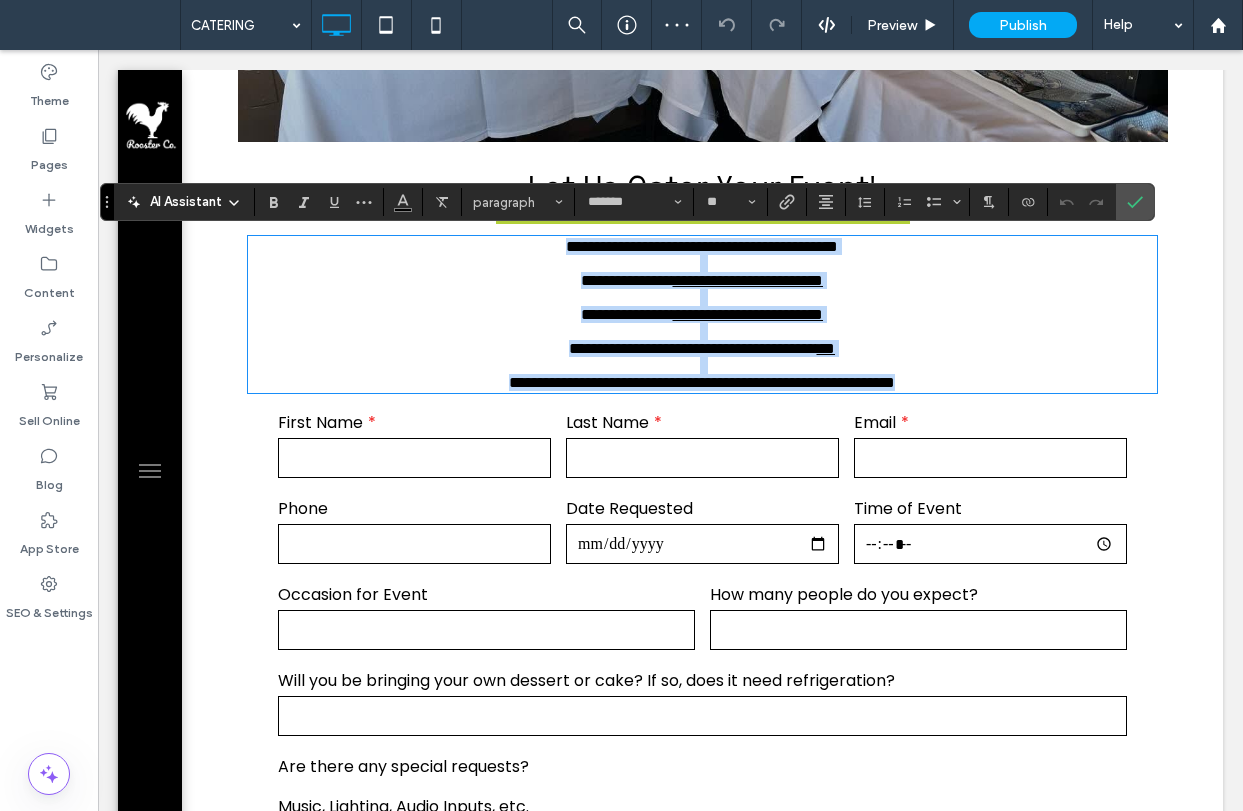click on "**********" at bounding box center [702, 382] 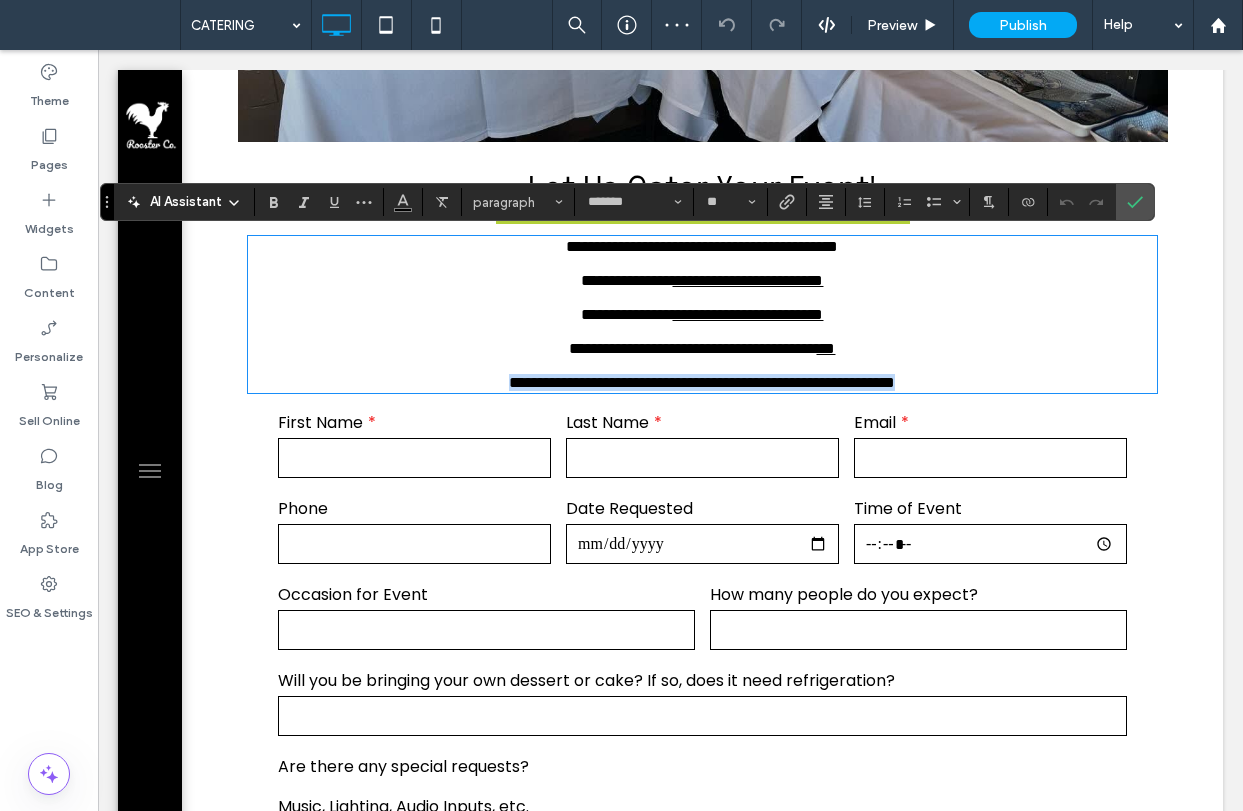 drag, startPoint x: 963, startPoint y: 447, endPoint x: 414, endPoint y: 443, distance: 549.0146 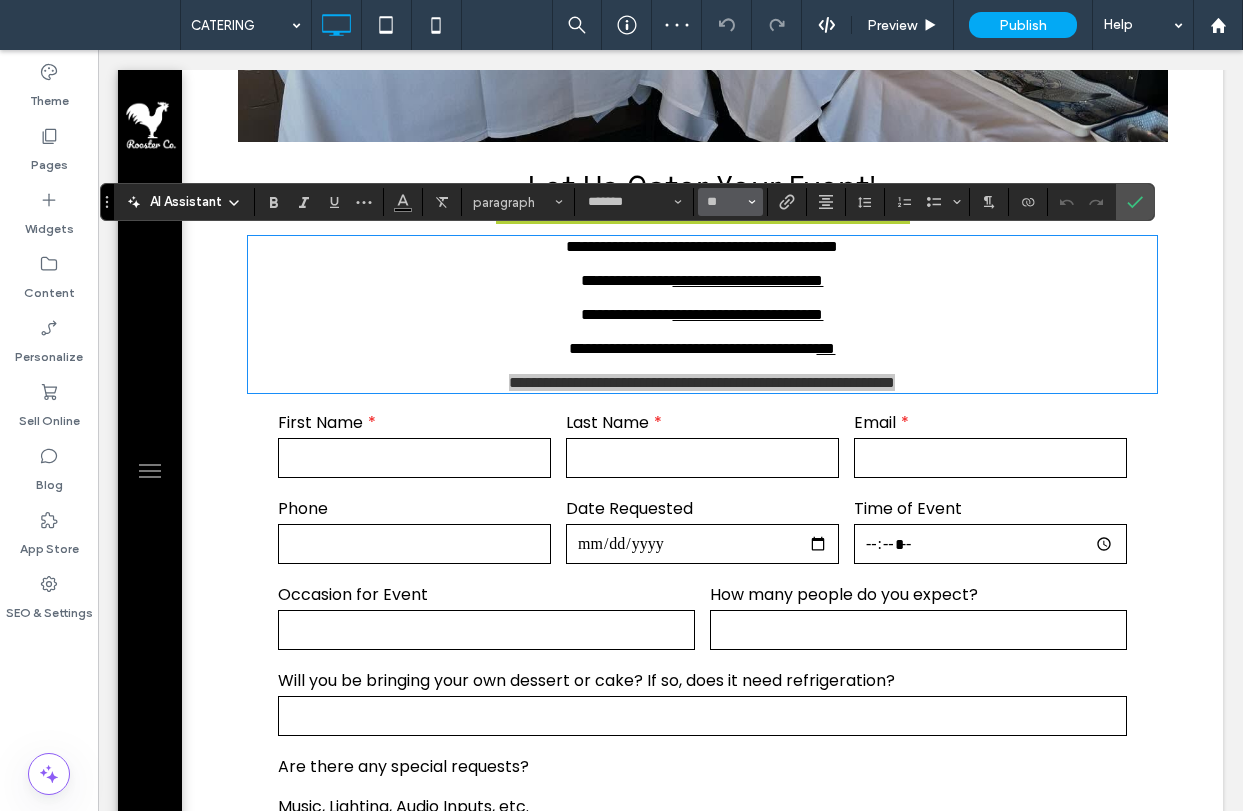 click 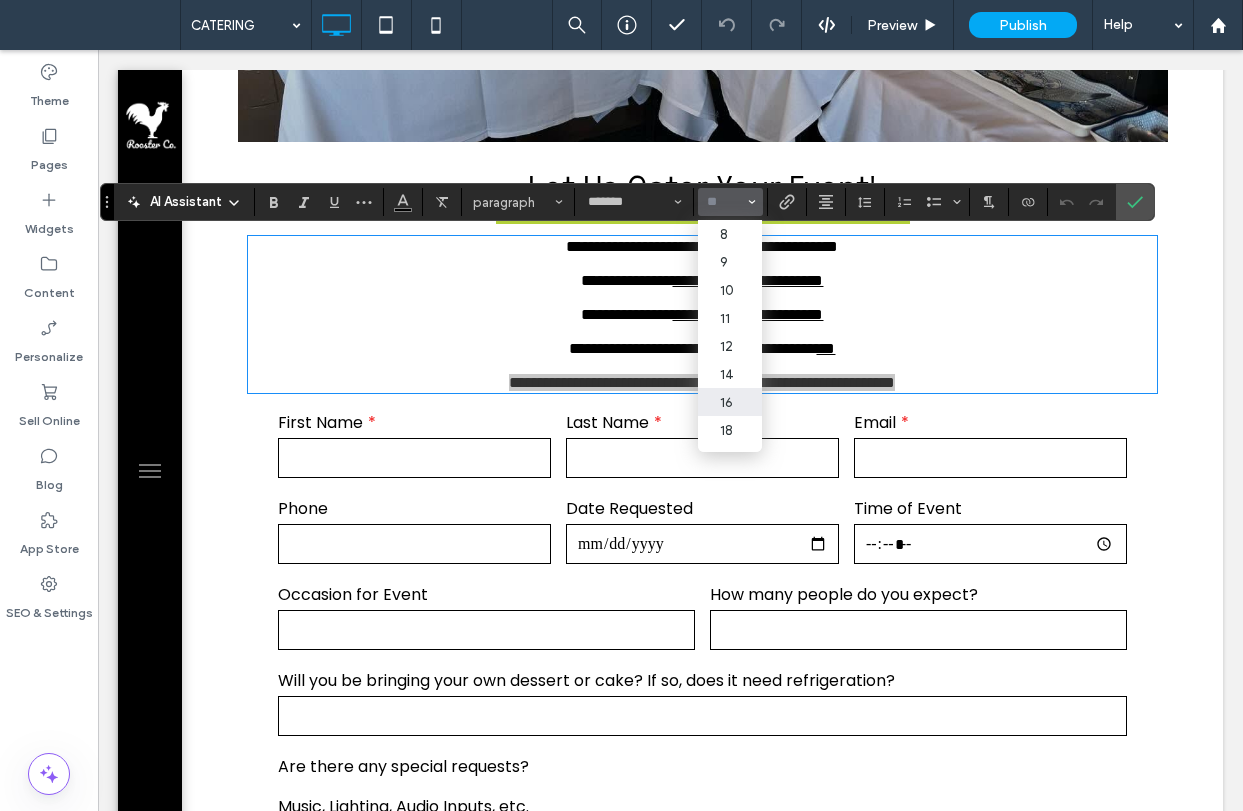 drag, startPoint x: 728, startPoint y: 428, endPoint x: 768, endPoint y: 423, distance: 40.311287 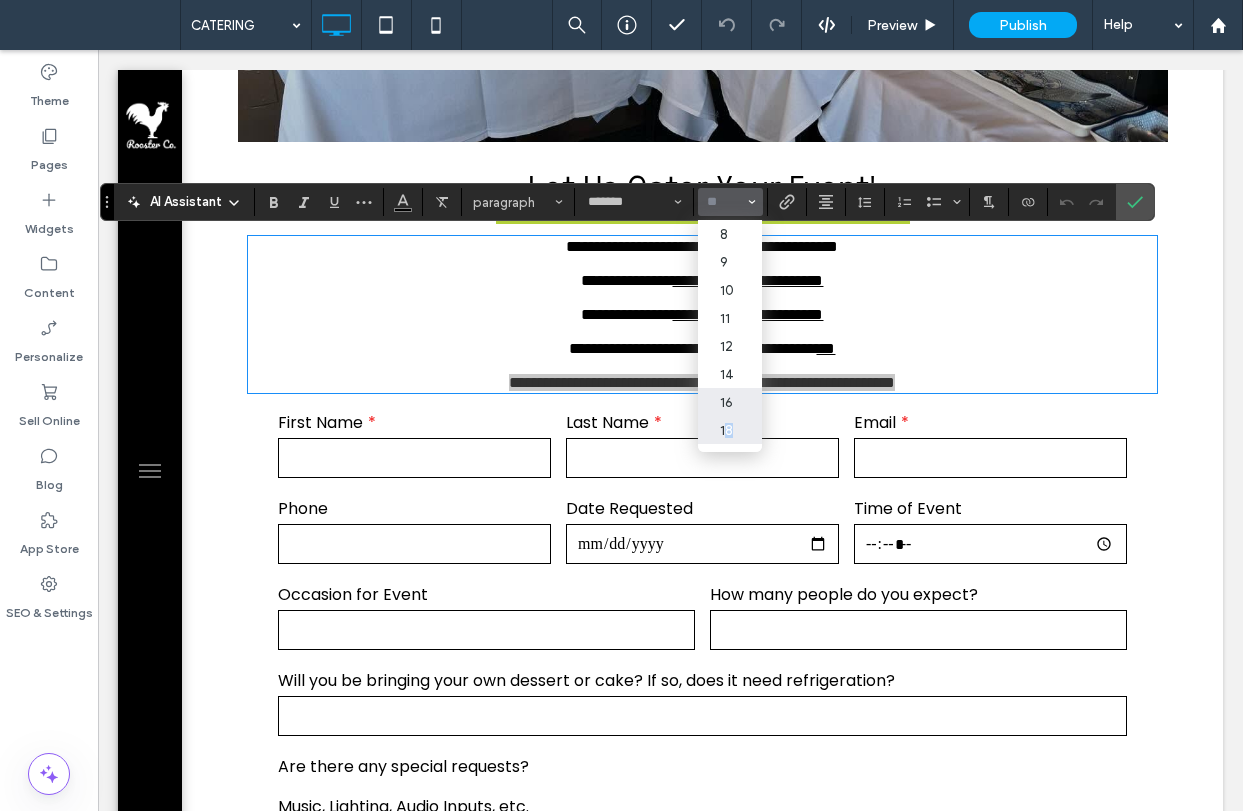 drag, startPoint x: 724, startPoint y: 421, endPoint x: 662, endPoint y: 371, distance: 79.64923 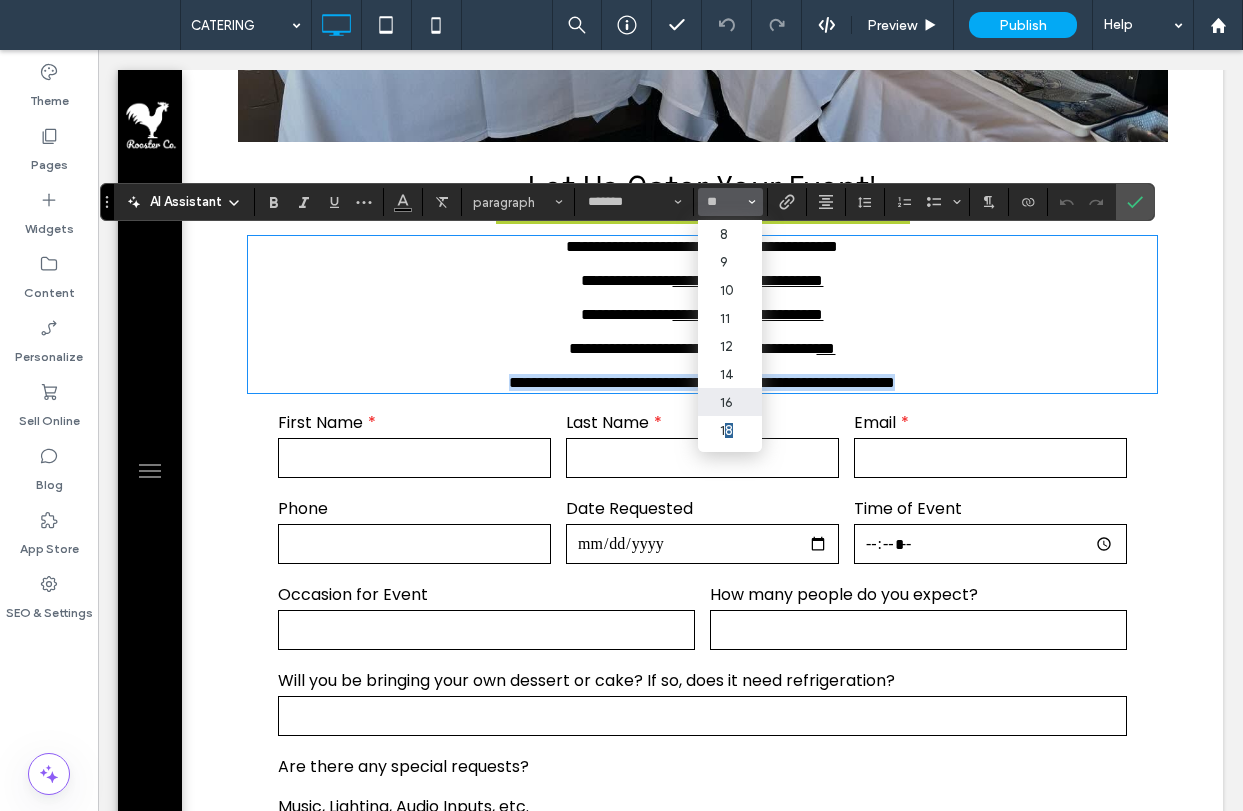 type on "**" 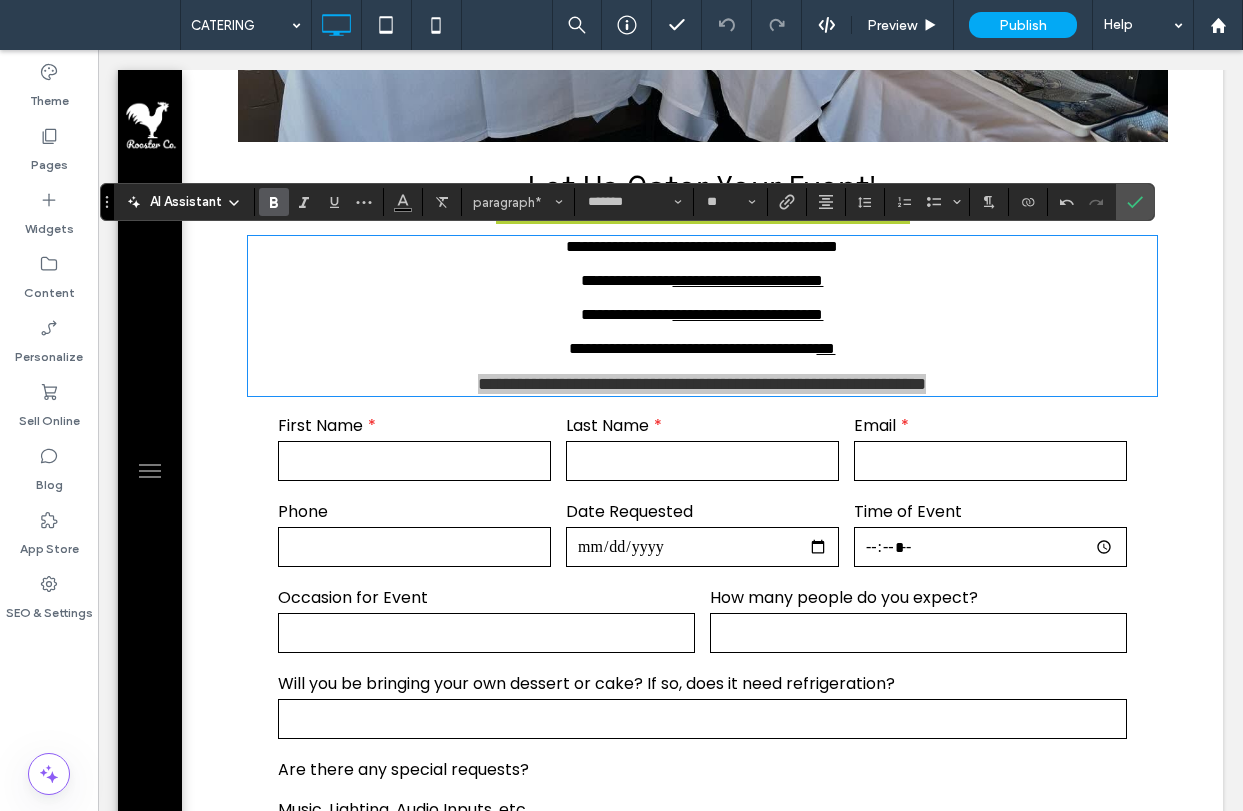 click 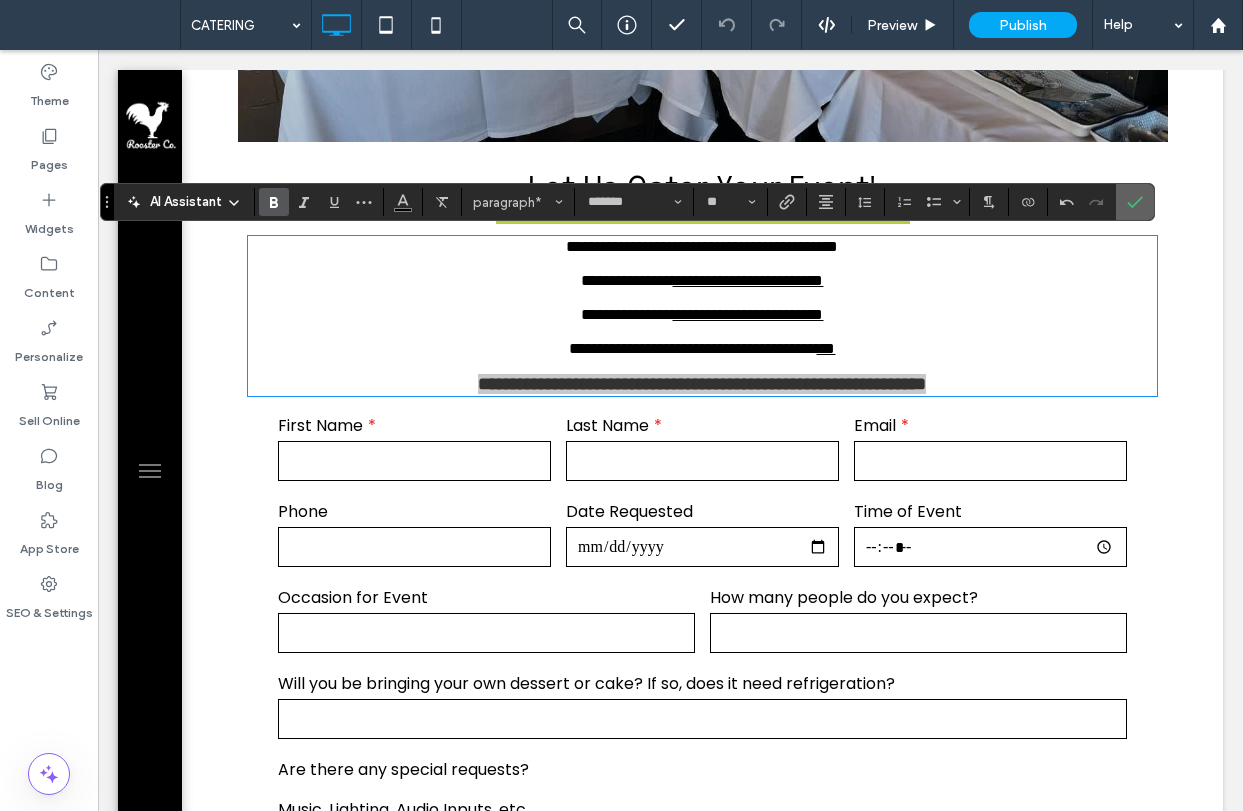 click 